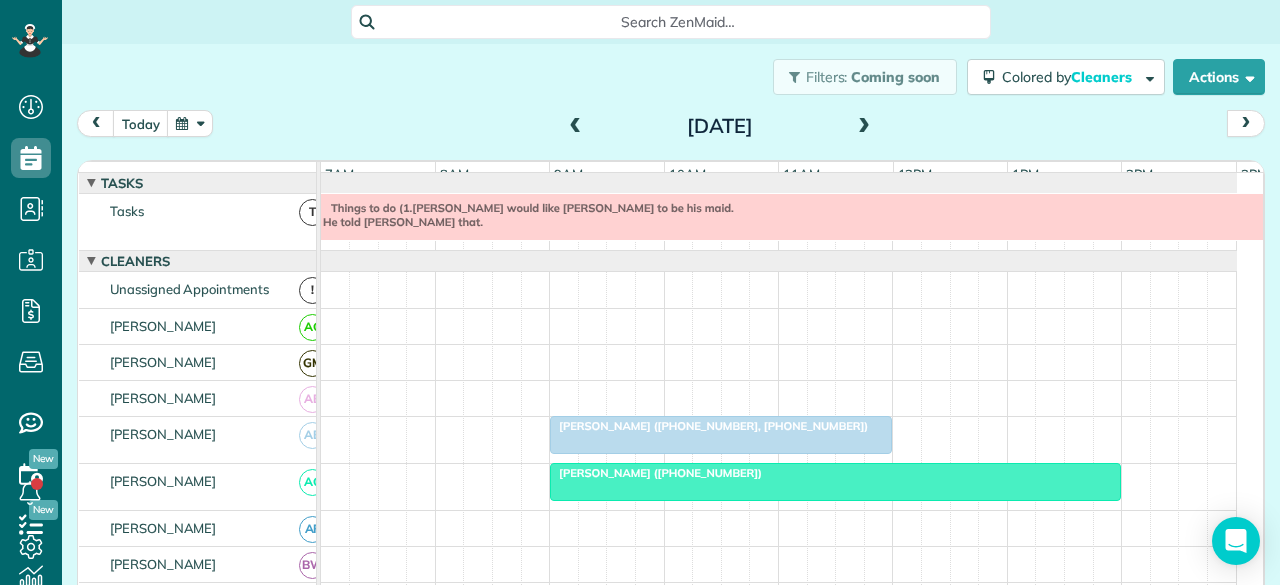 scroll, scrollTop: 0, scrollLeft: 0, axis: both 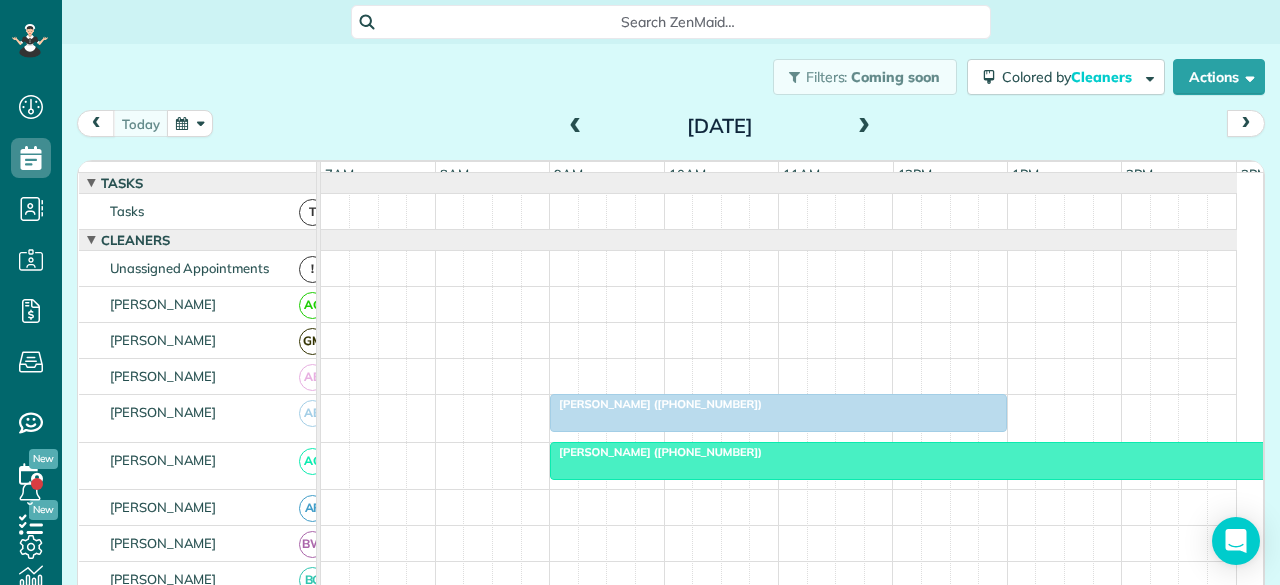 click at bounding box center [864, 127] 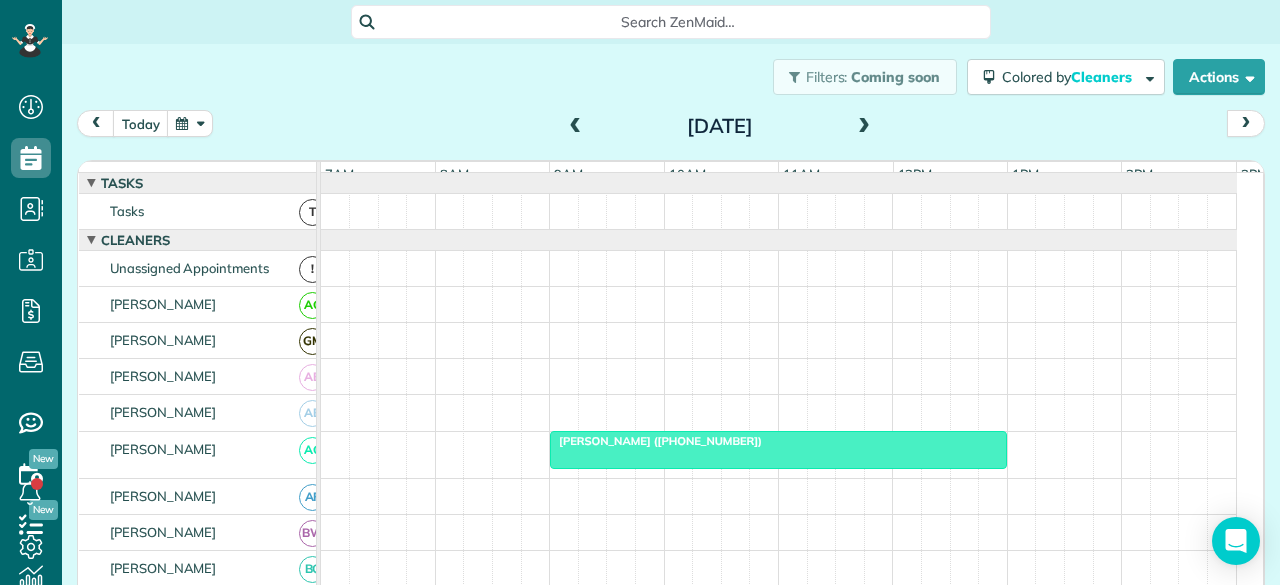 click at bounding box center (864, 127) 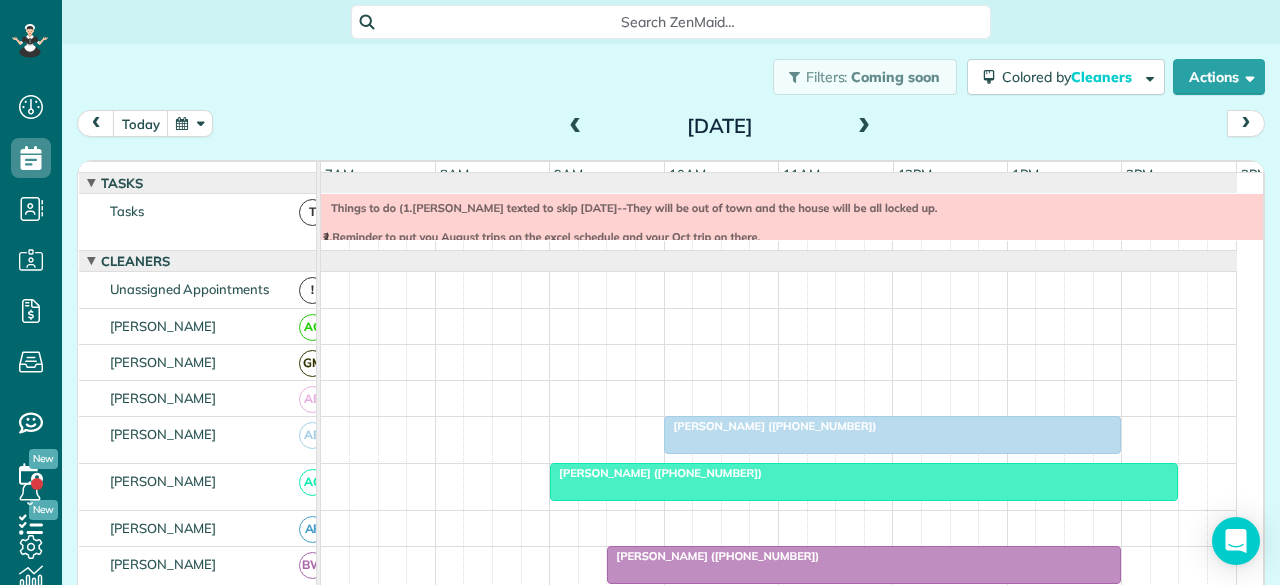 scroll, scrollTop: 21, scrollLeft: 0, axis: vertical 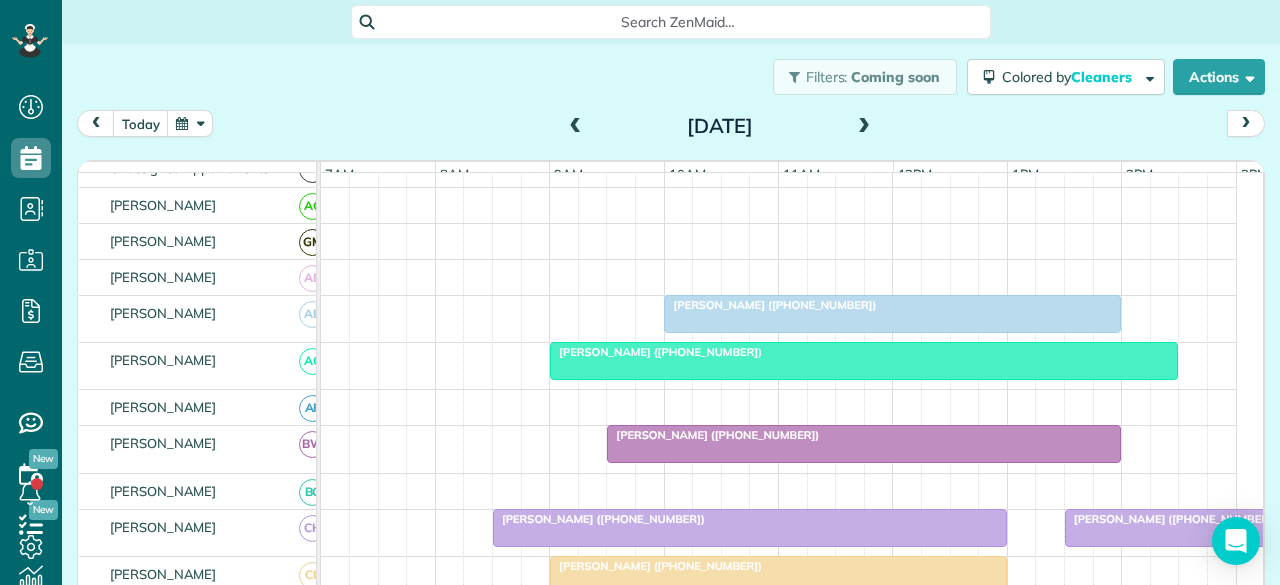 click on "Ruth Anam (+15166058096)" at bounding box center (770, 305) 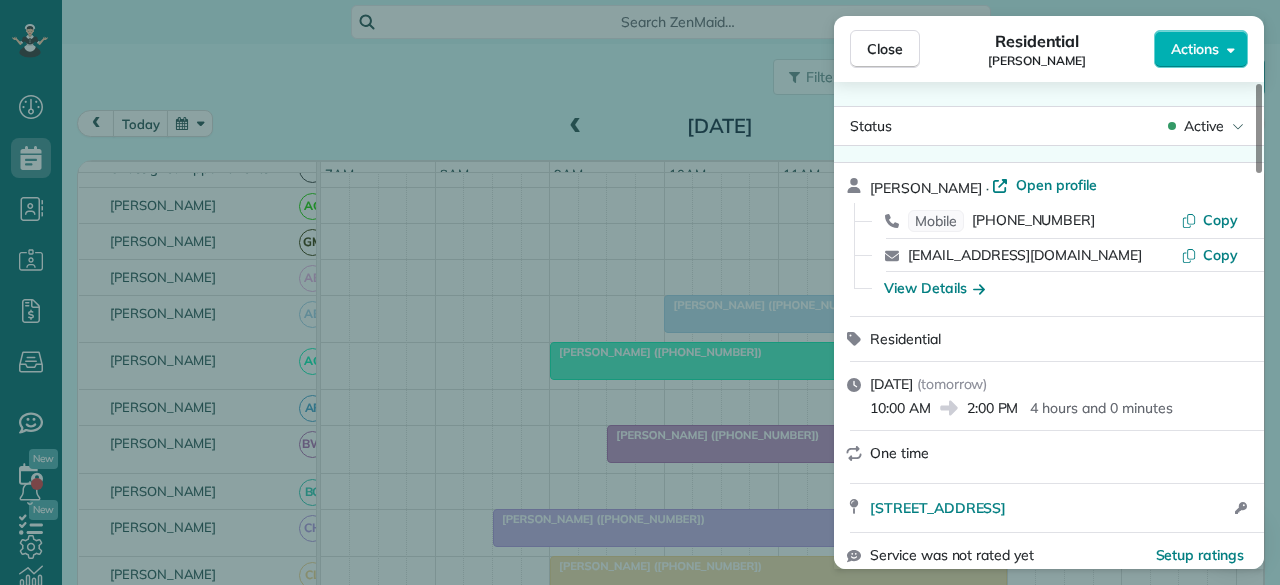 click on "Active" at bounding box center (1204, 126) 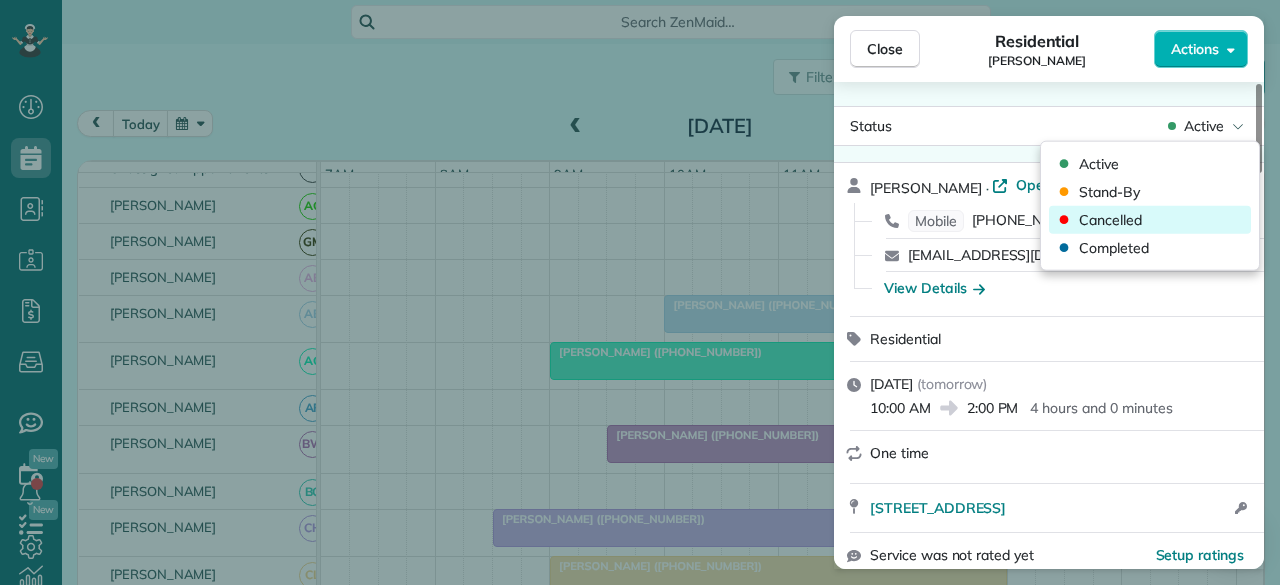 click on "Cancelled" at bounding box center [1110, 220] 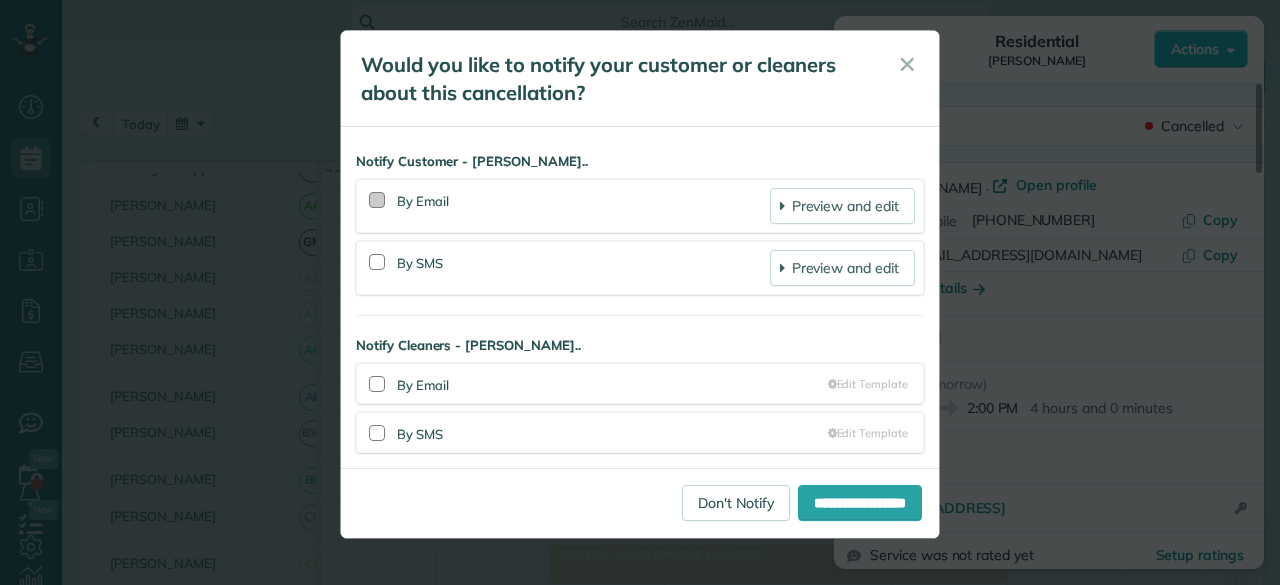 click at bounding box center (377, 200) 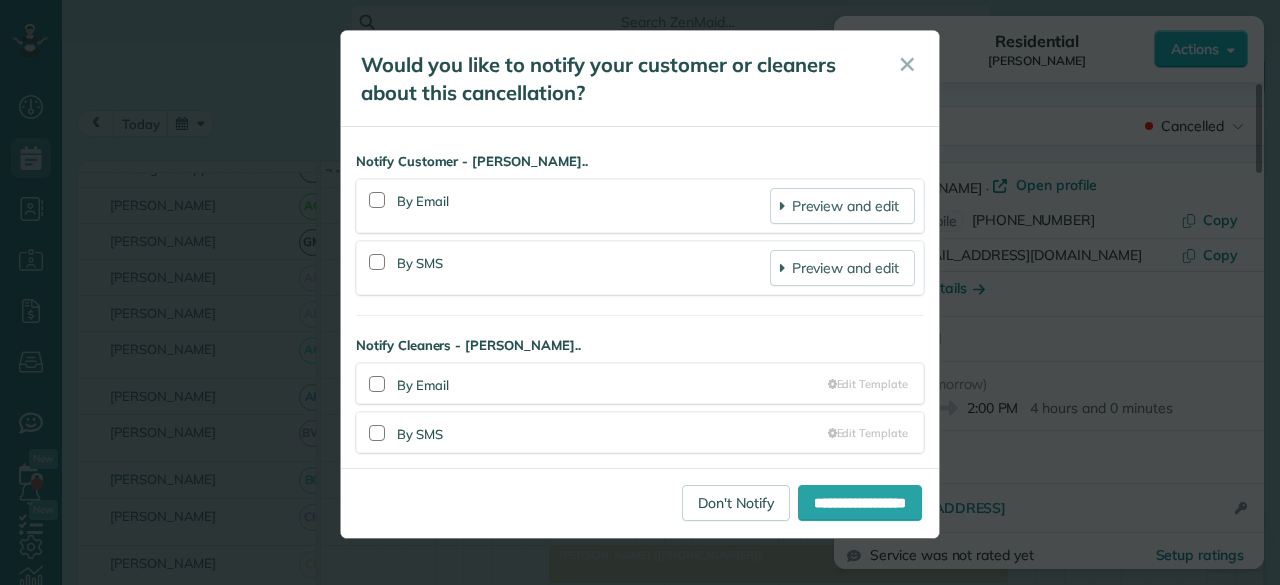 click at bounding box center (377, 263) 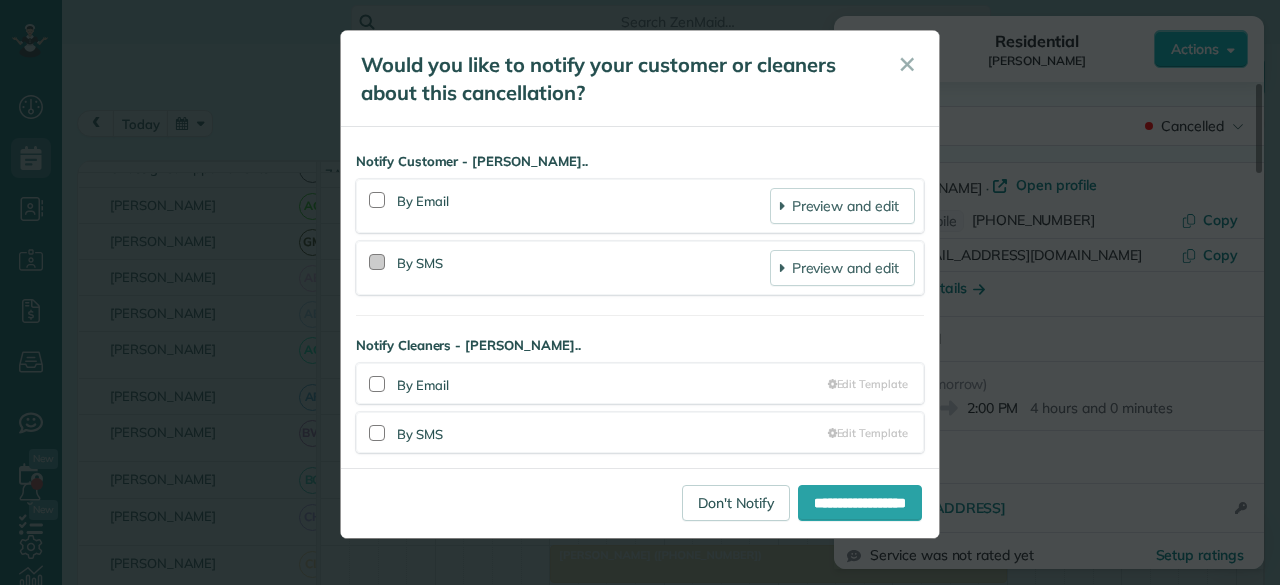 click at bounding box center [377, 262] 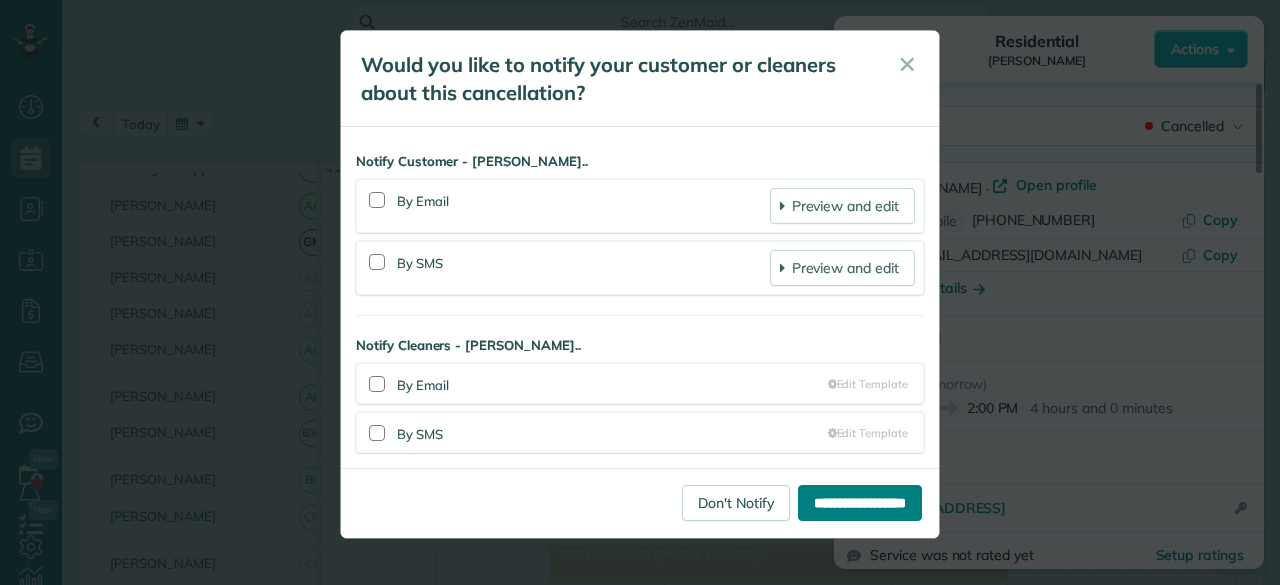 drag, startPoint x: 852, startPoint y: 503, endPoint x: 842, endPoint y: 484, distance: 21.470911 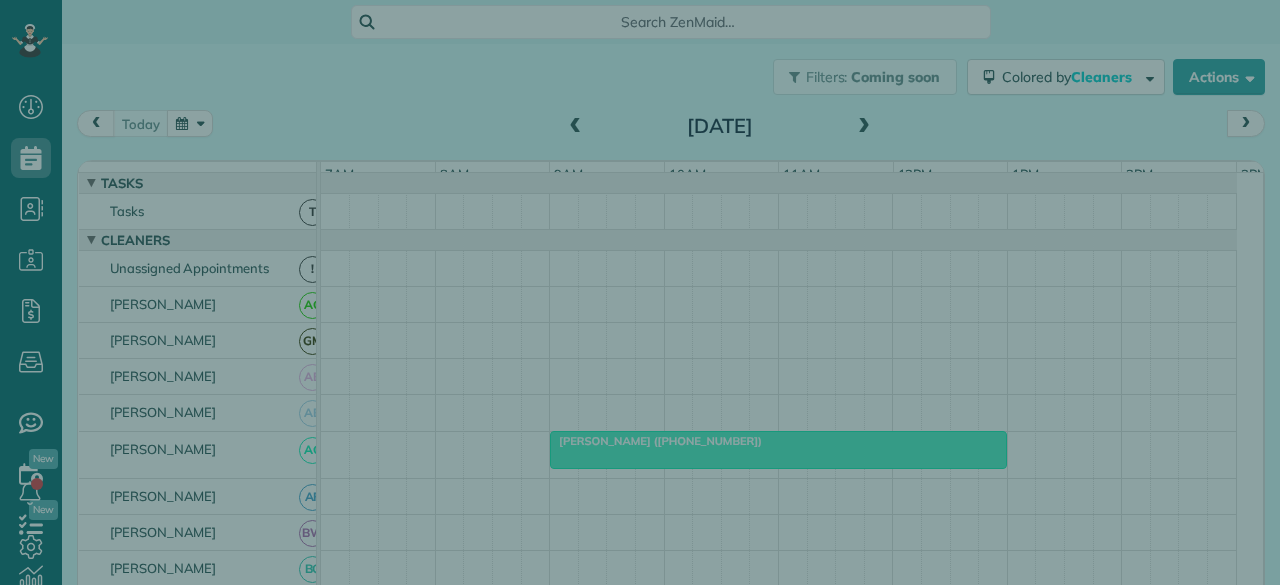 scroll, scrollTop: 0, scrollLeft: 0, axis: both 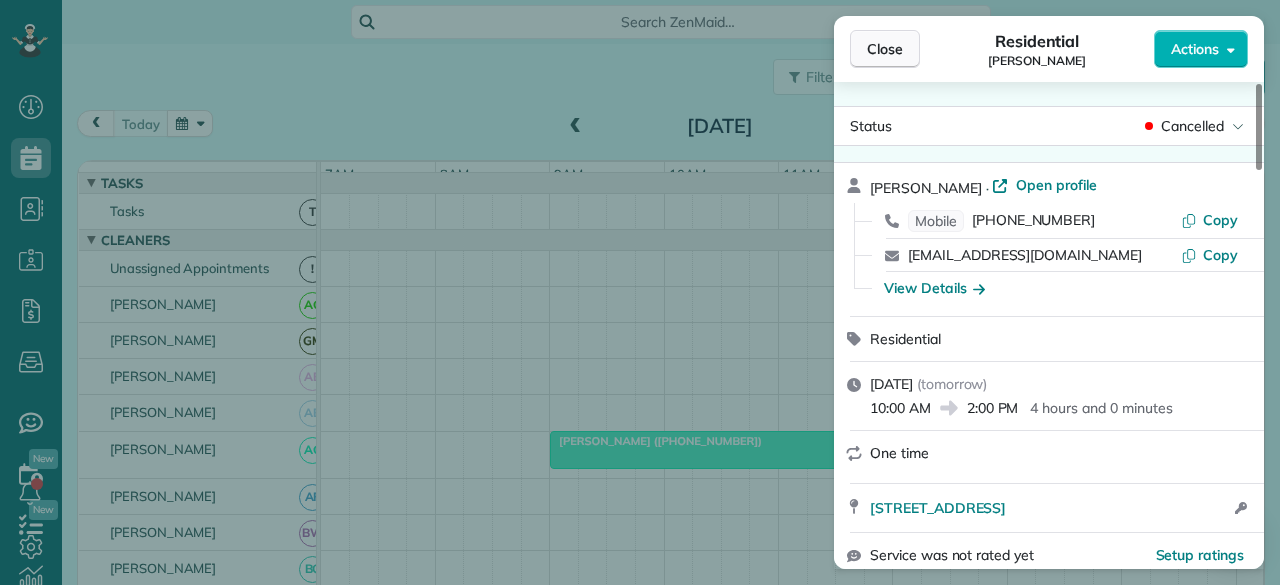 click on "Close" at bounding box center (885, 49) 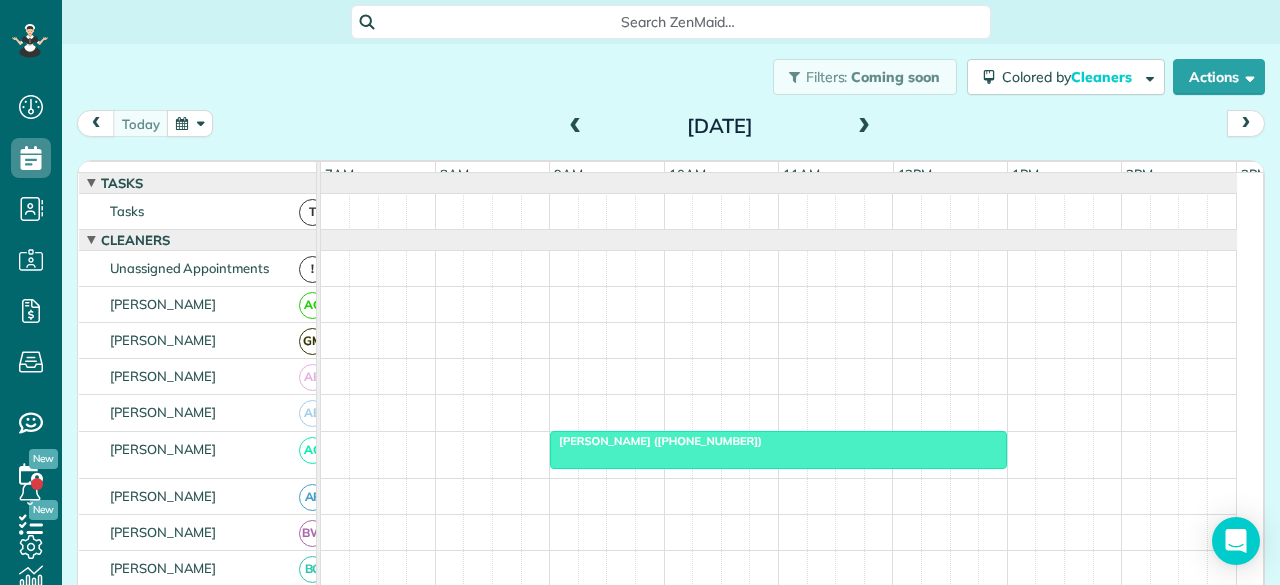 scroll, scrollTop: 191, scrollLeft: 0, axis: vertical 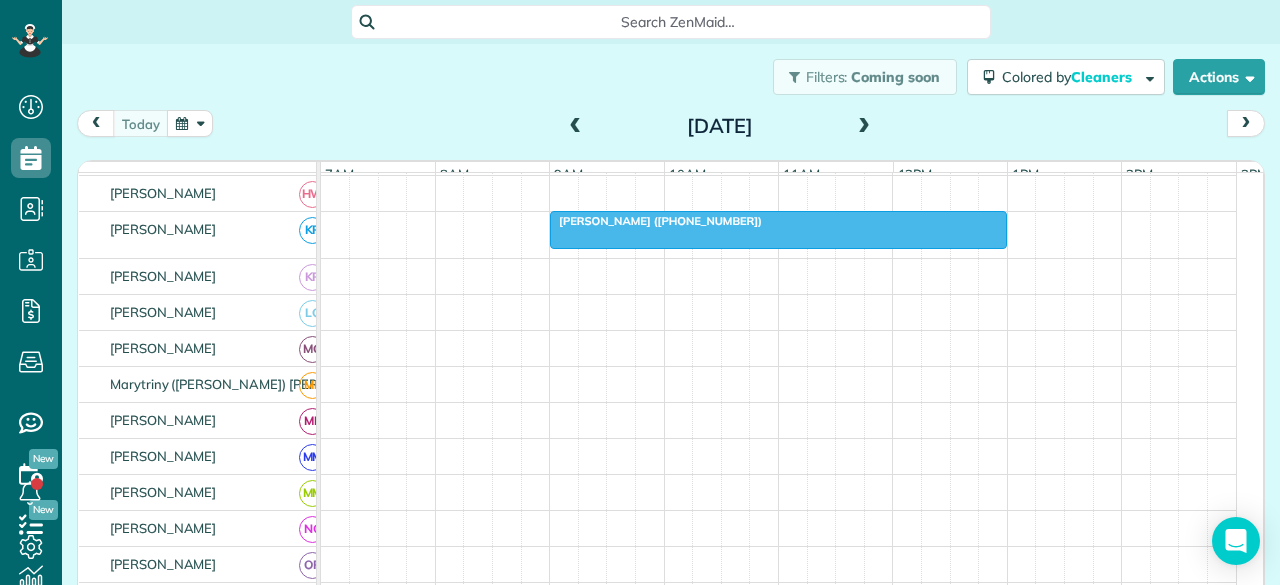 click at bounding box center (864, 127) 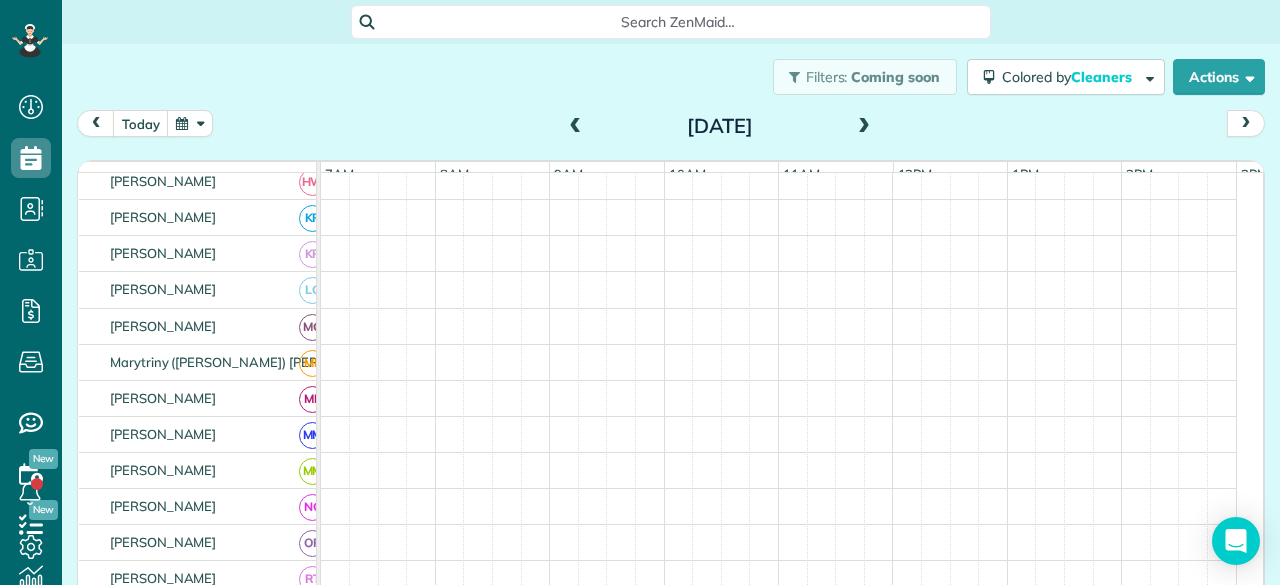 scroll, scrollTop: 688, scrollLeft: 0, axis: vertical 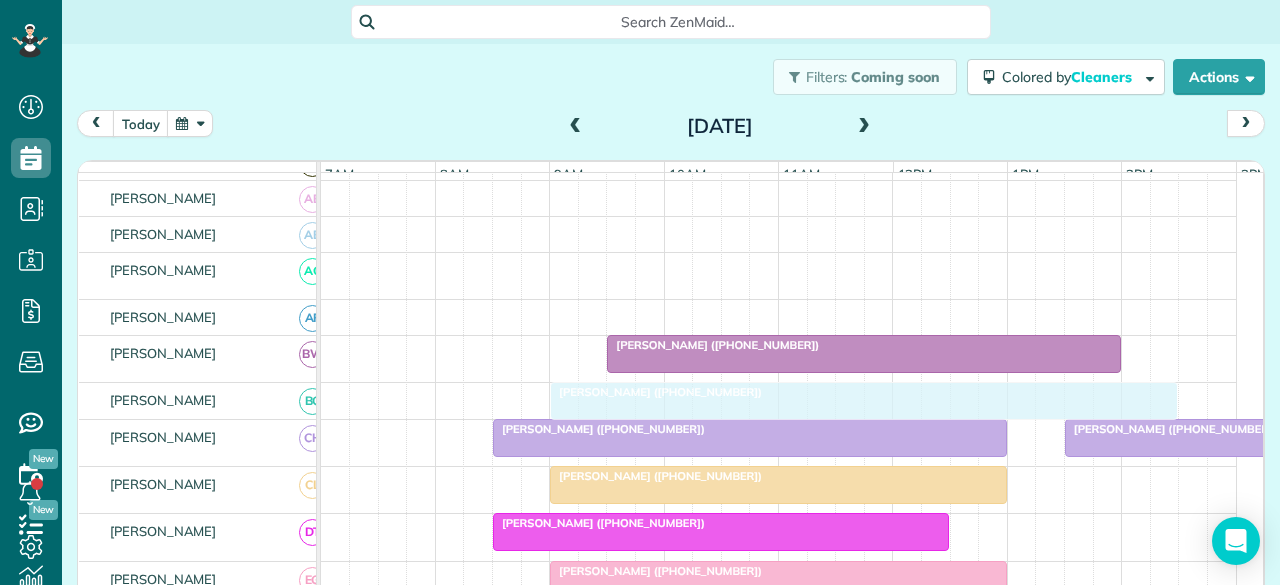 drag, startPoint x: 641, startPoint y: 276, endPoint x: 648, endPoint y: 390, distance: 114.21471 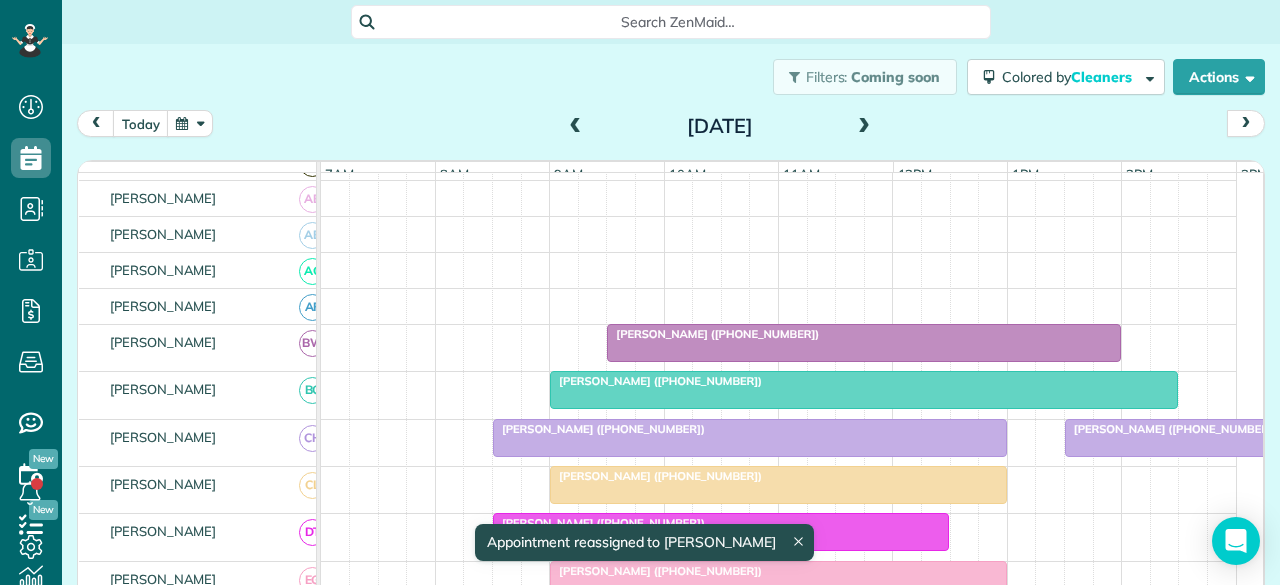 click on "[PERSON_NAME] ([PHONE_NUMBER])" at bounding box center [656, 381] 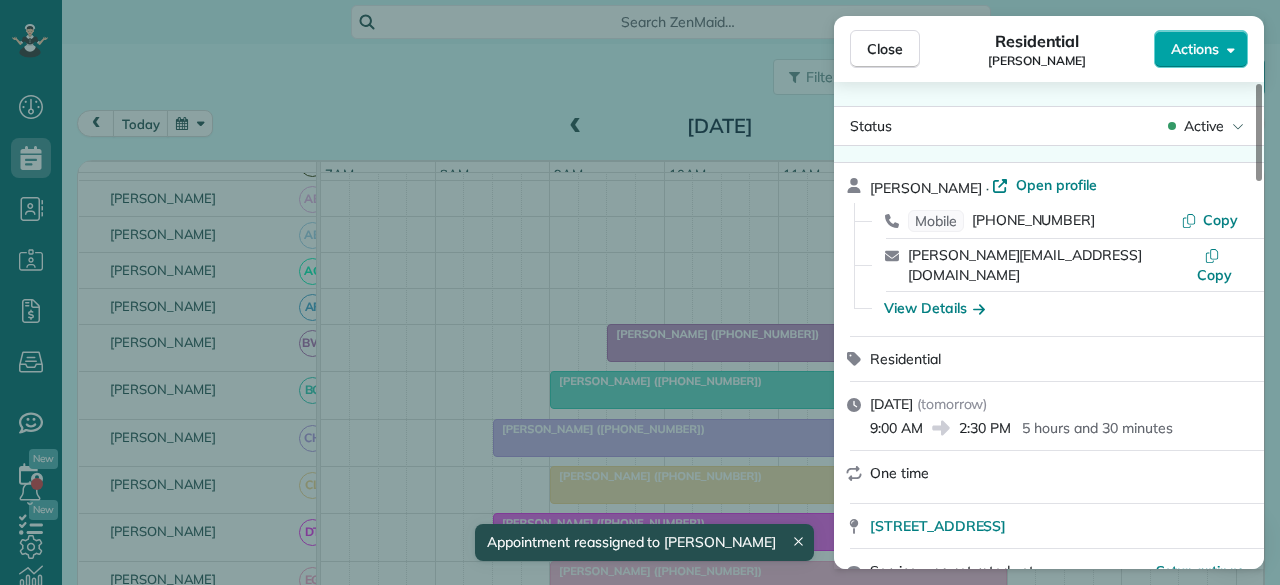 click on "Actions" at bounding box center (1195, 49) 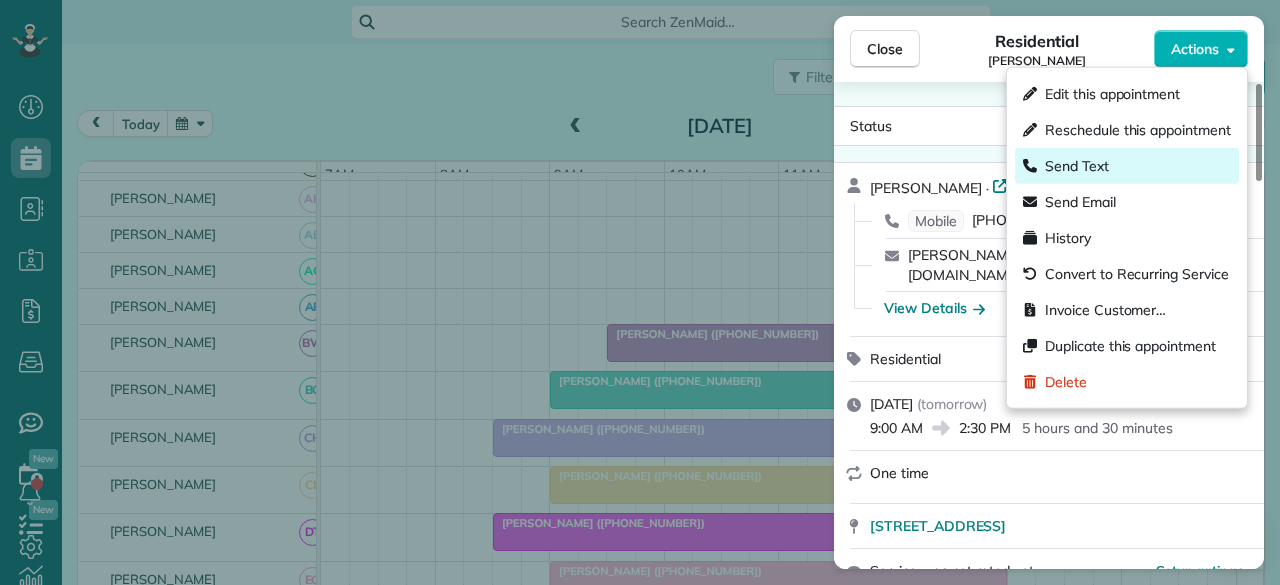 click on "Send Text" at bounding box center (1127, 166) 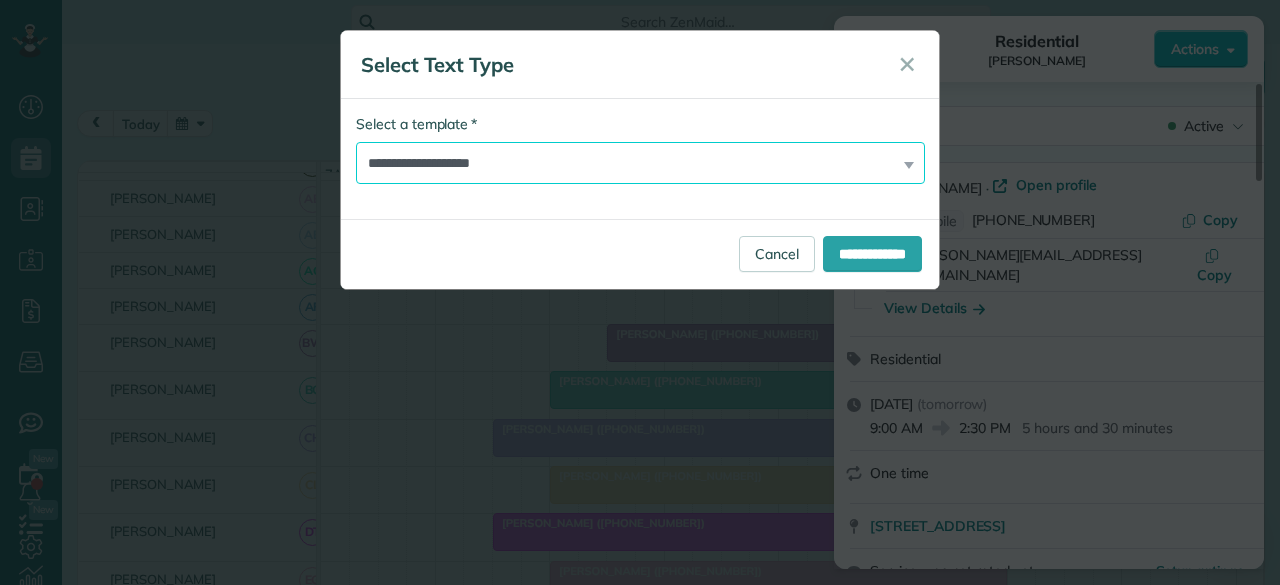 click on "**********" at bounding box center [640, 163] 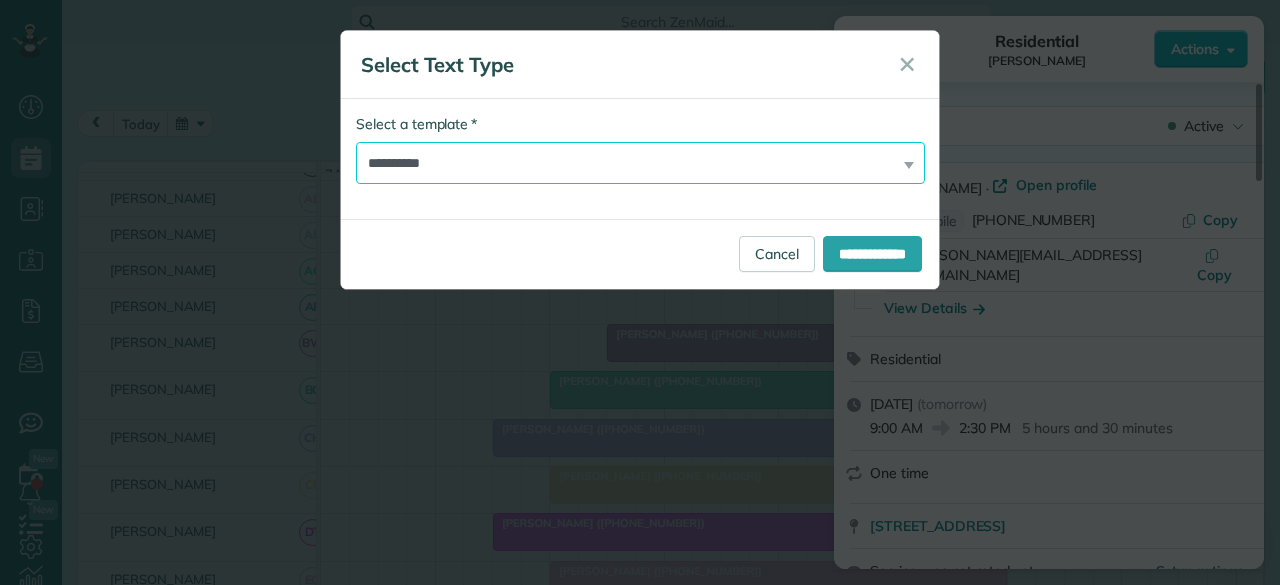 click on "**********" at bounding box center (640, 163) 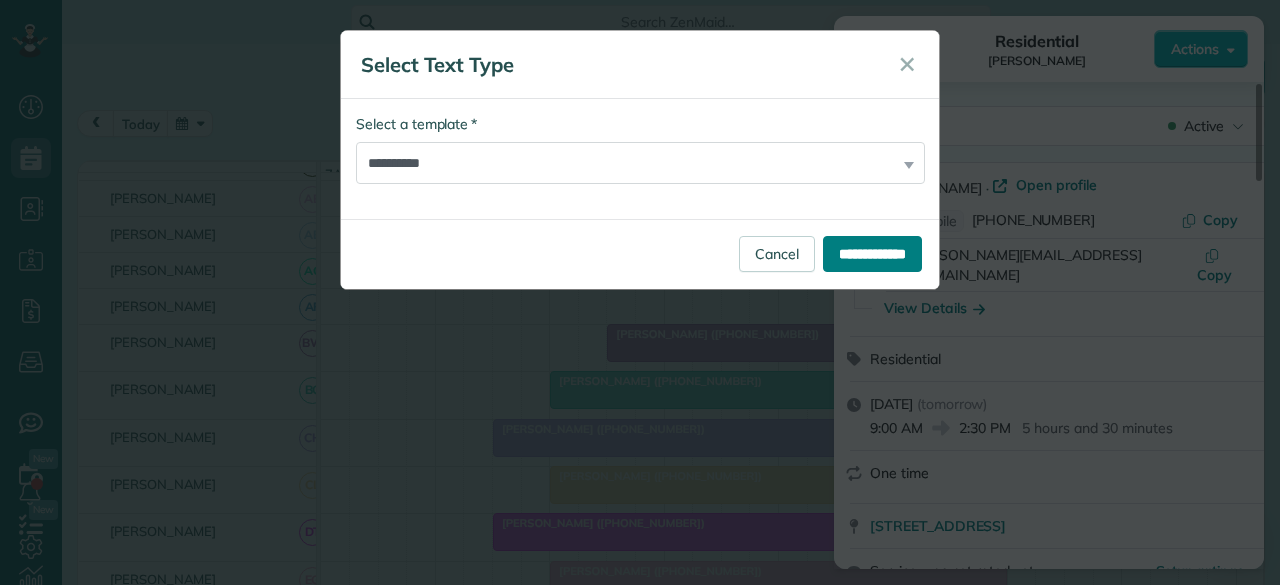 click on "**********" at bounding box center (872, 254) 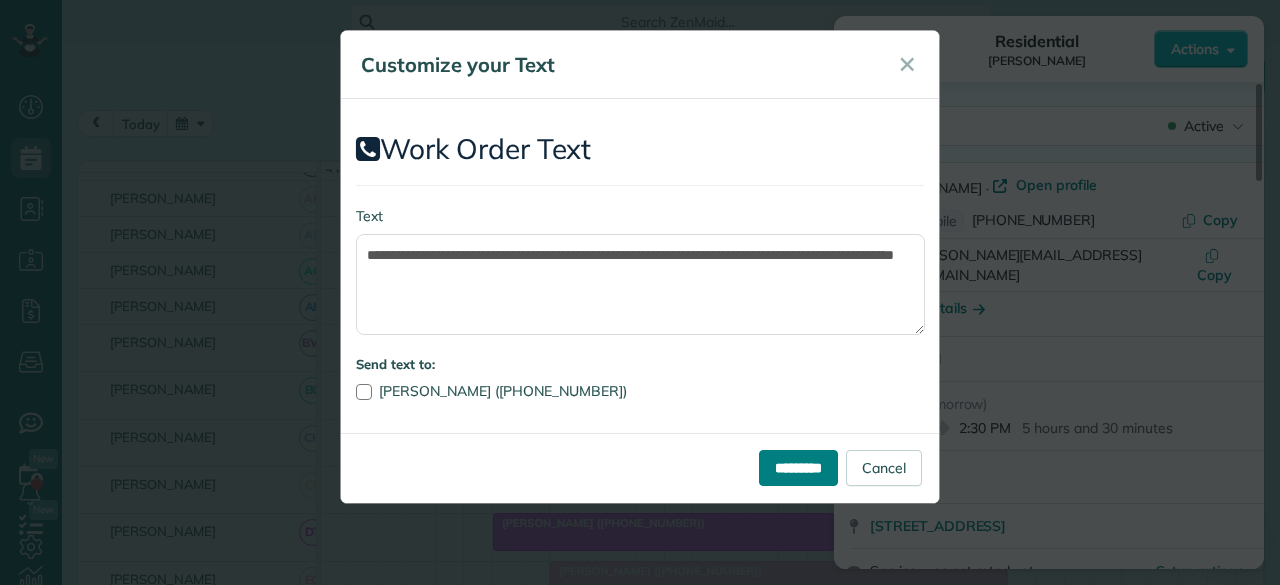 click on "*********" at bounding box center (798, 468) 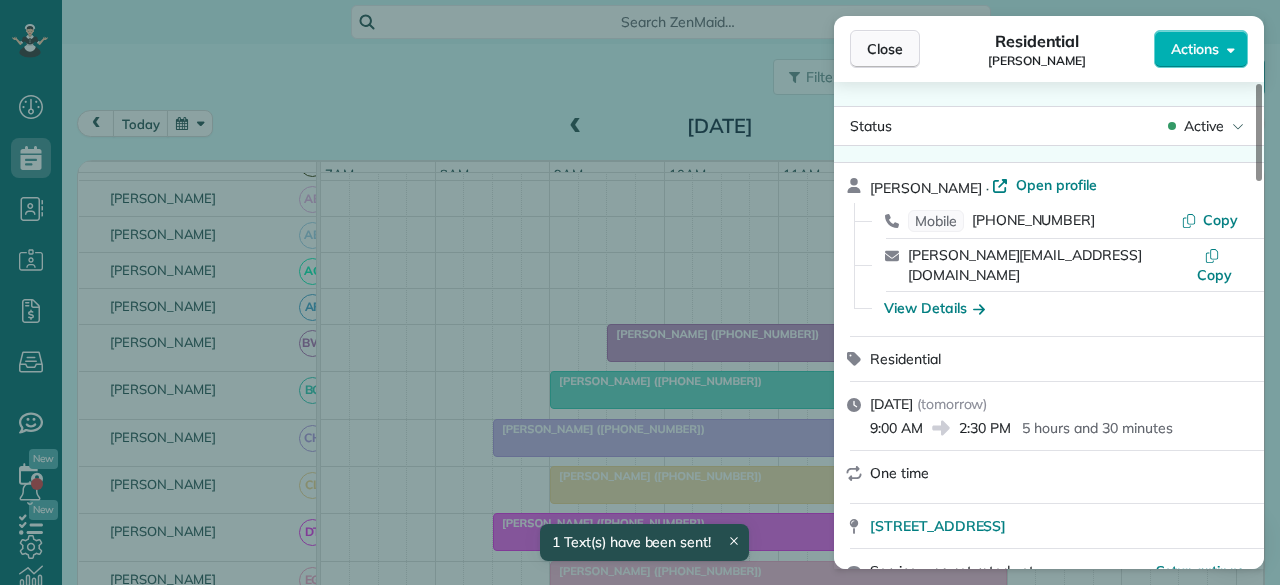 click on "Close" at bounding box center (885, 49) 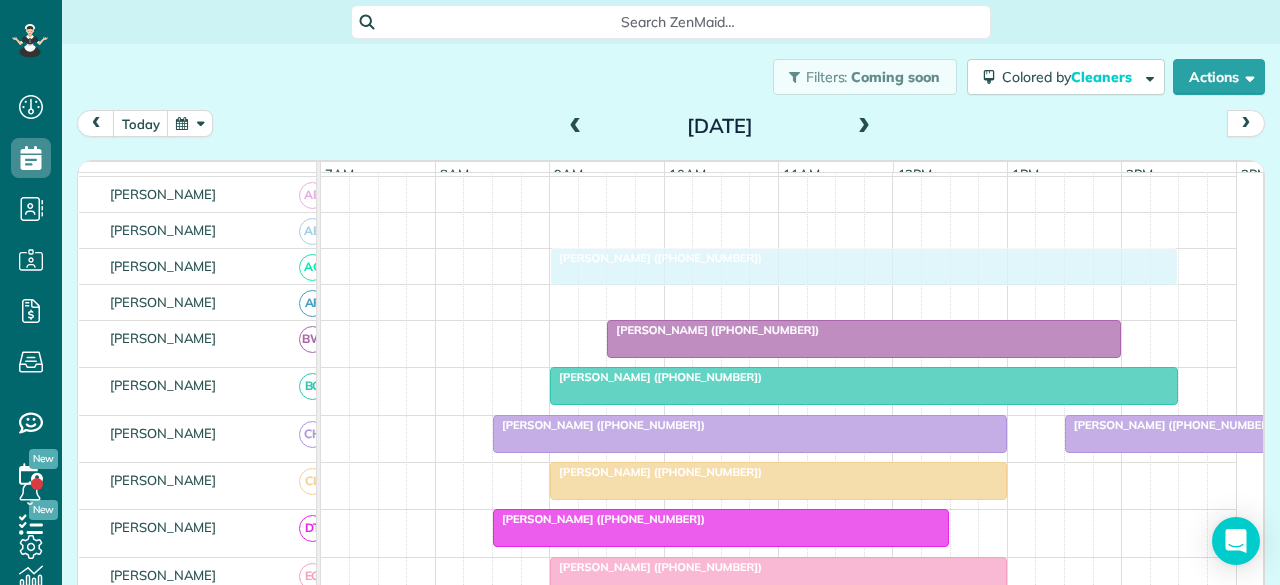 drag, startPoint x: 550, startPoint y: 462, endPoint x: 601, endPoint y: 266, distance: 202.52654 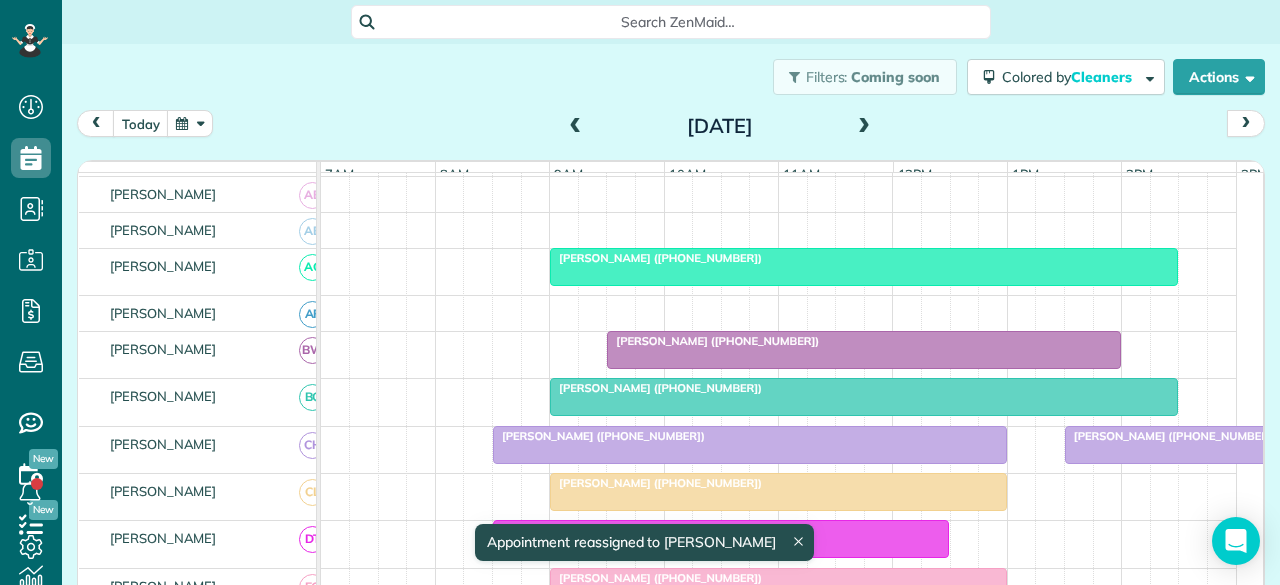 click on "[PERSON_NAME] ([PHONE_NUMBER])" at bounding box center [864, 258] 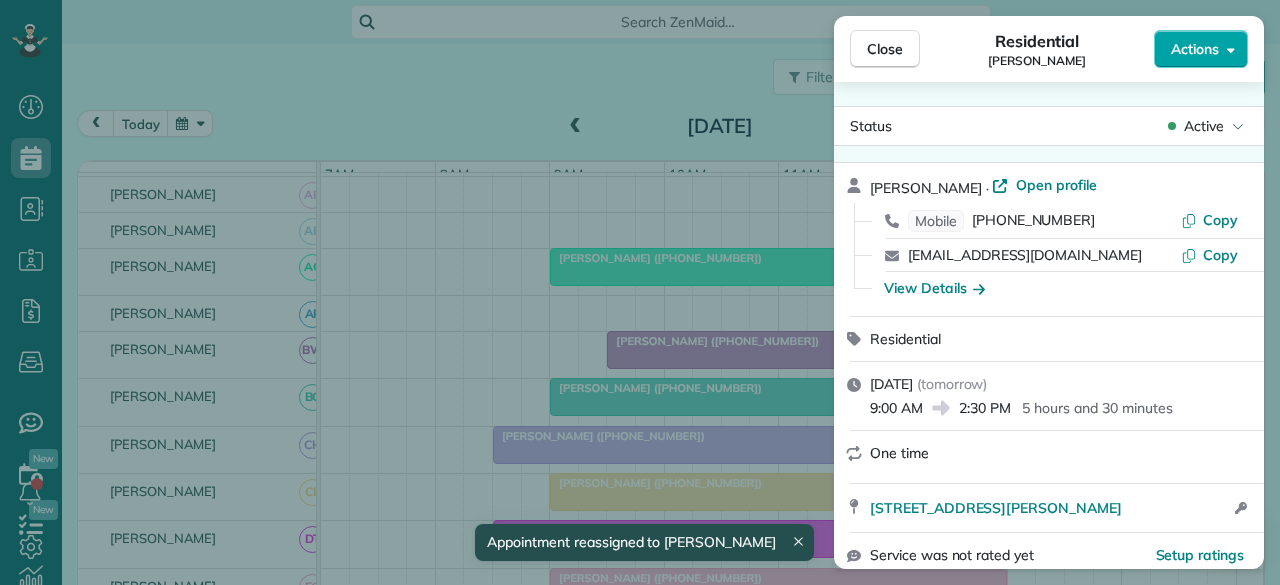 click on "Actions" at bounding box center (1195, 49) 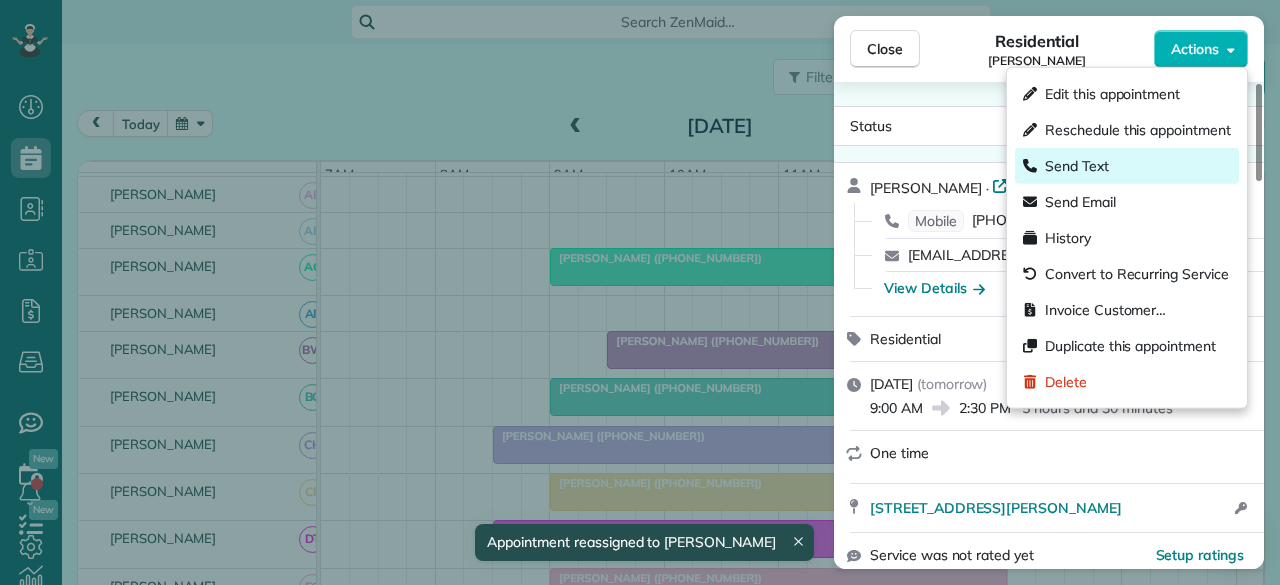 click on "Send Text" at bounding box center (1077, 166) 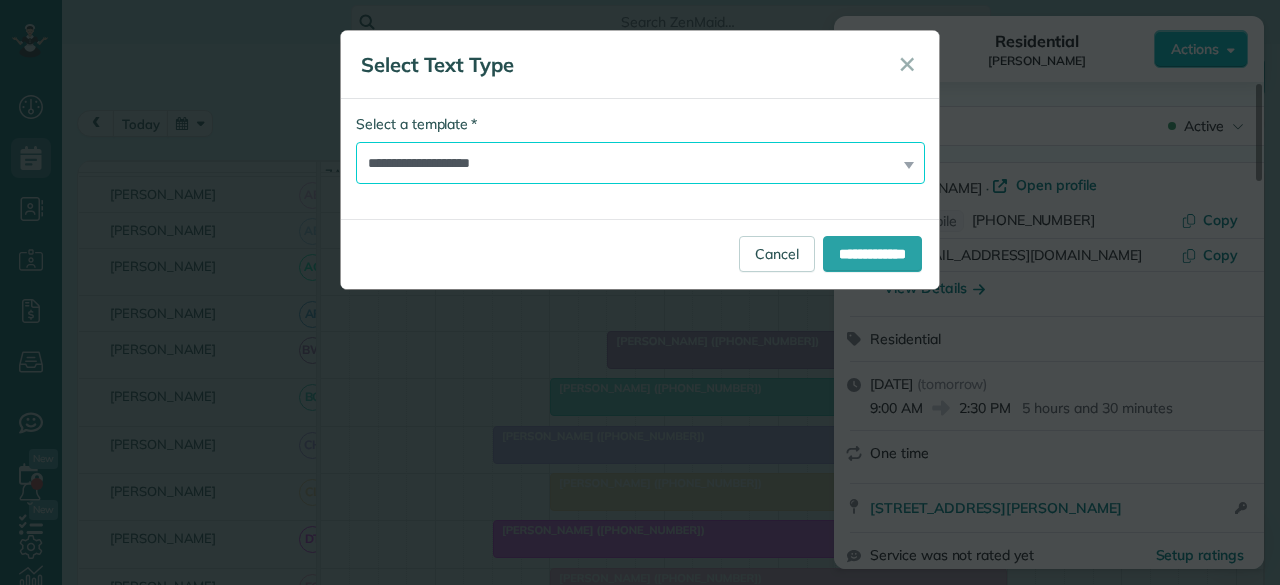 click on "**********" at bounding box center (640, 163) 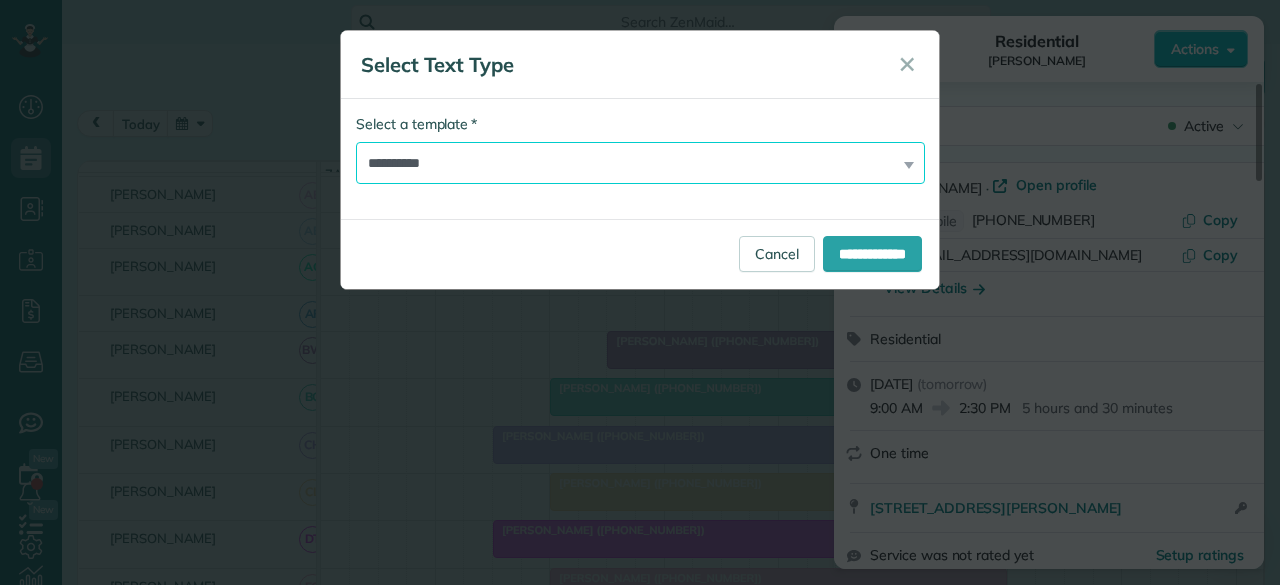 click on "**********" at bounding box center (640, 163) 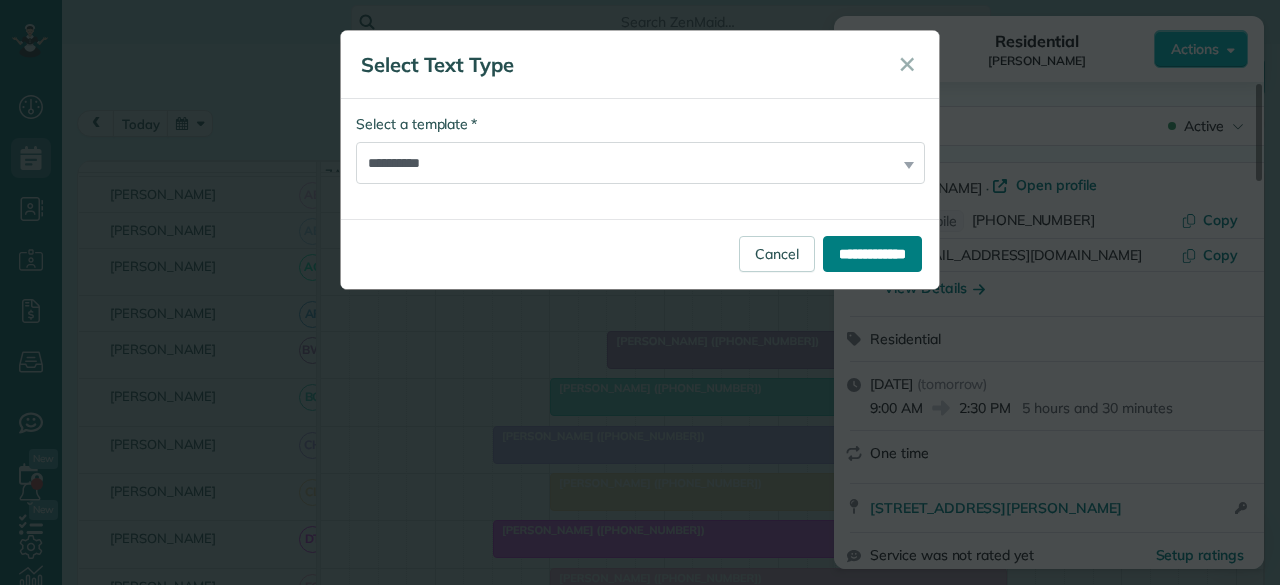 click on "**********" at bounding box center (872, 254) 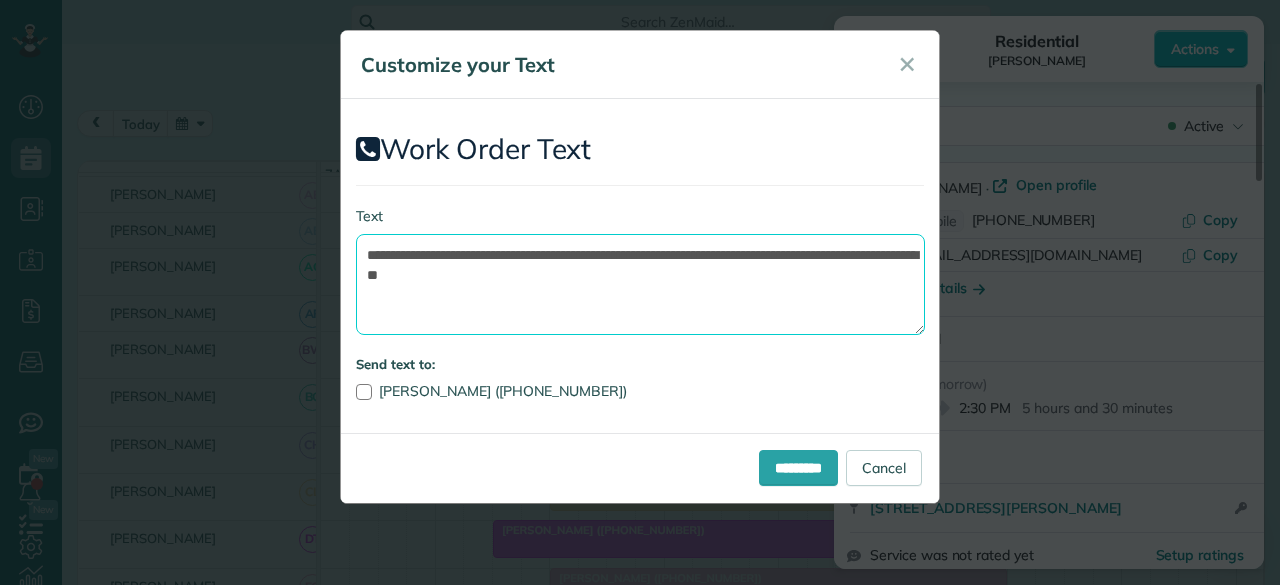 click on "**********" at bounding box center (640, 284) 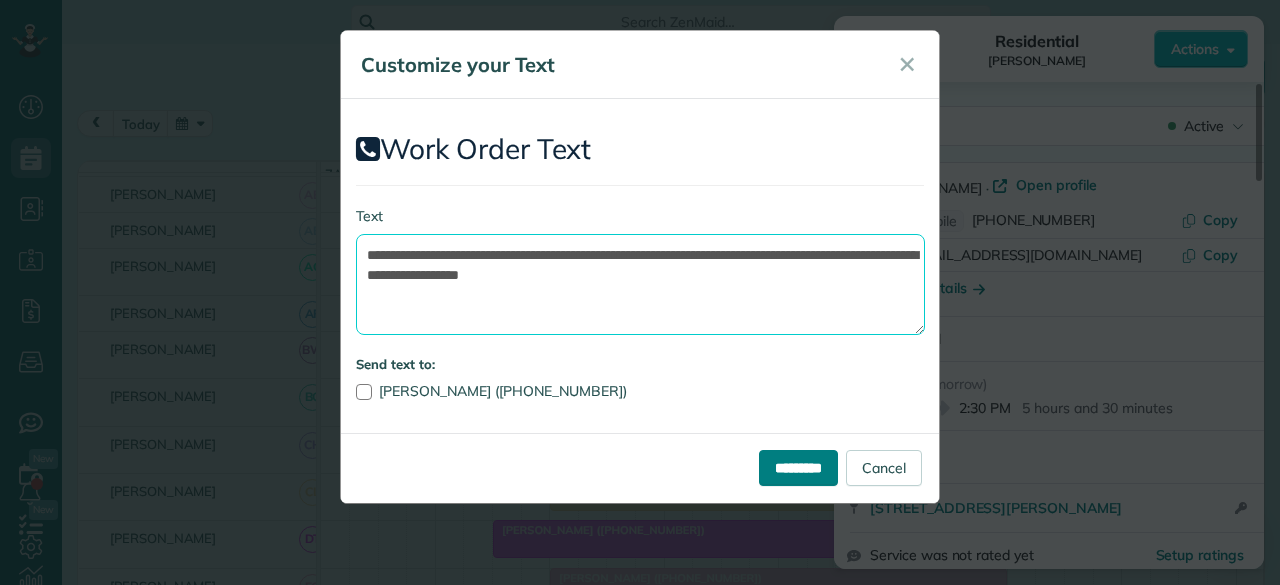 type on "**********" 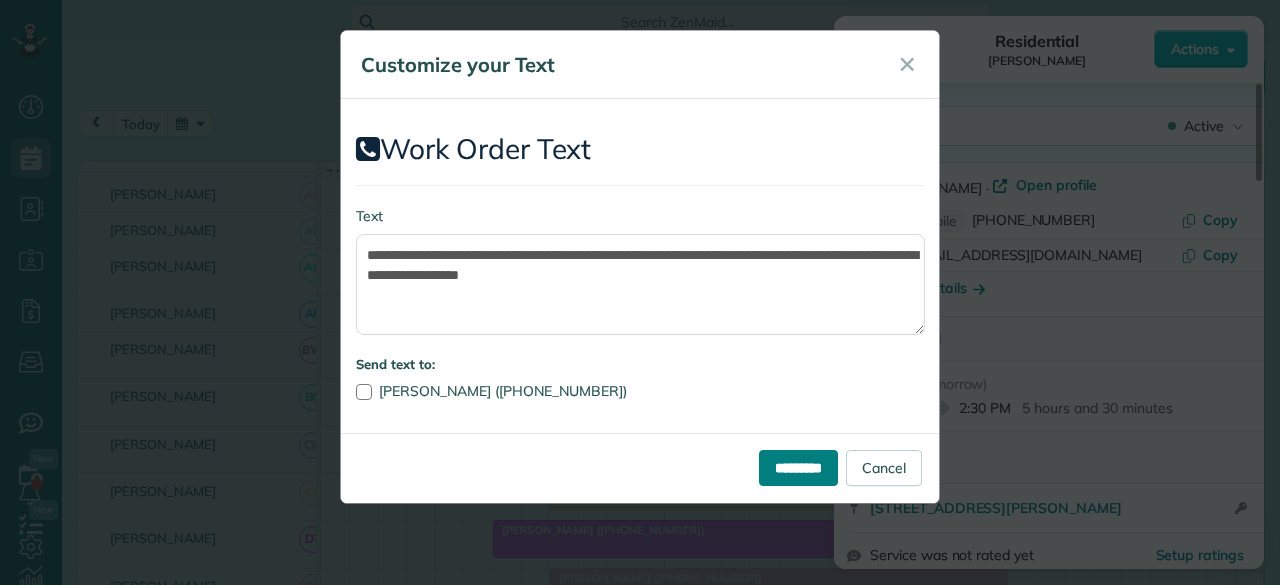 click on "*********" at bounding box center [798, 468] 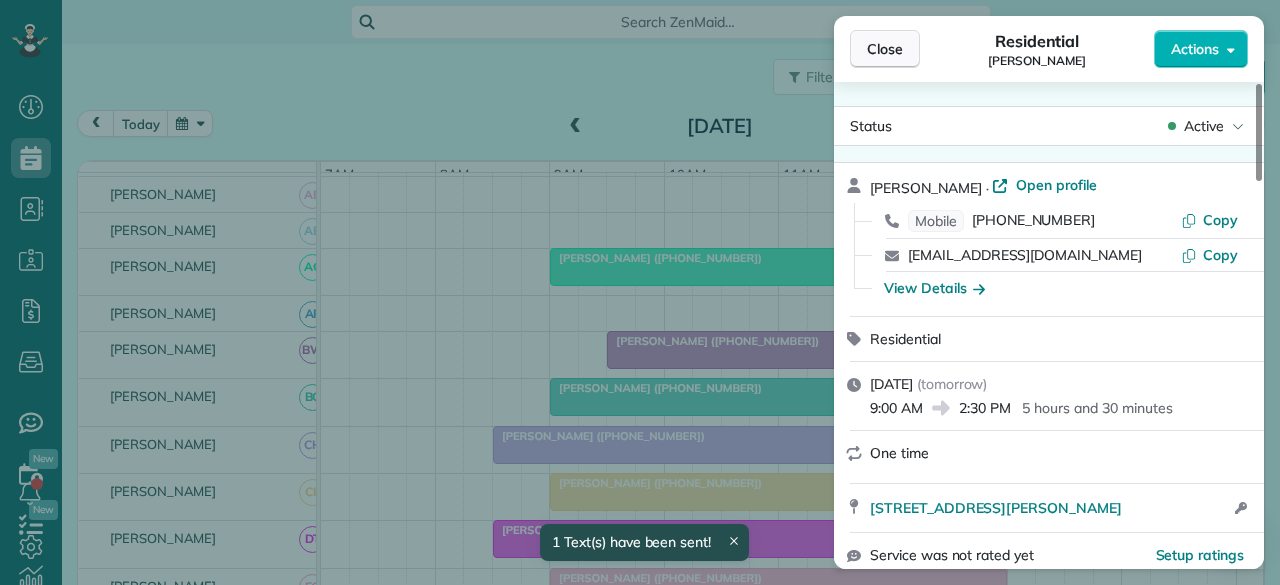 click on "Close" at bounding box center (885, 49) 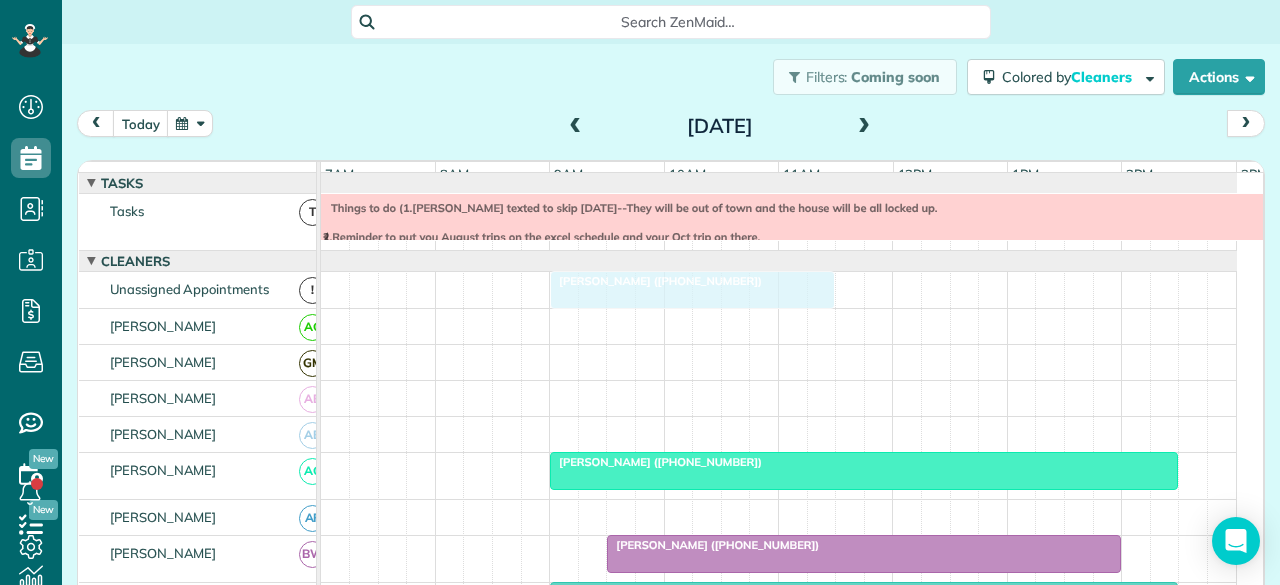 drag, startPoint x: 1201, startPoint y: 374, endPoint x: 586, endPoint y: 305, distance: 618.85864 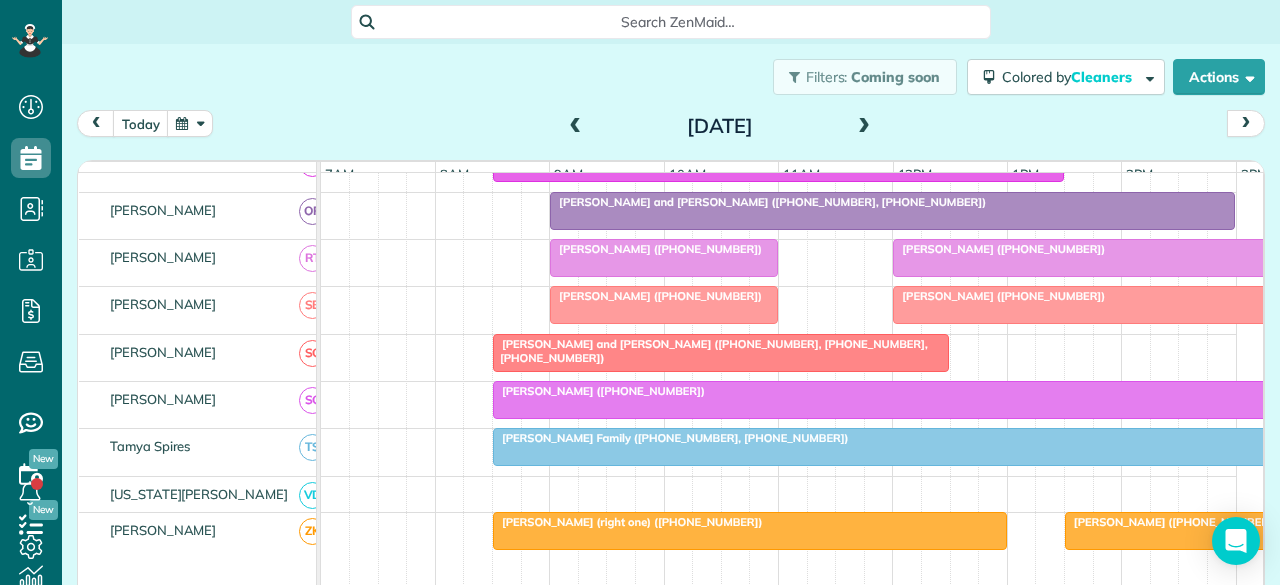 click on "[PERSON_NAME] ([PHONE_NUMBER])" at bounding box center (656, 249) 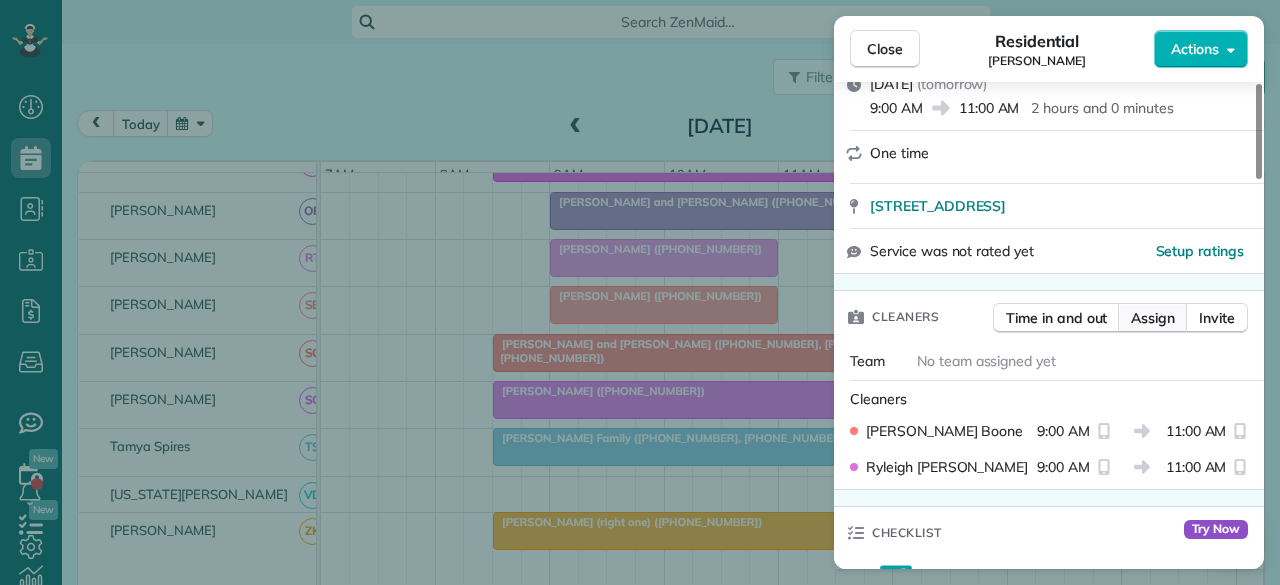 click on "Assign" at bounding box center [1153, 318] 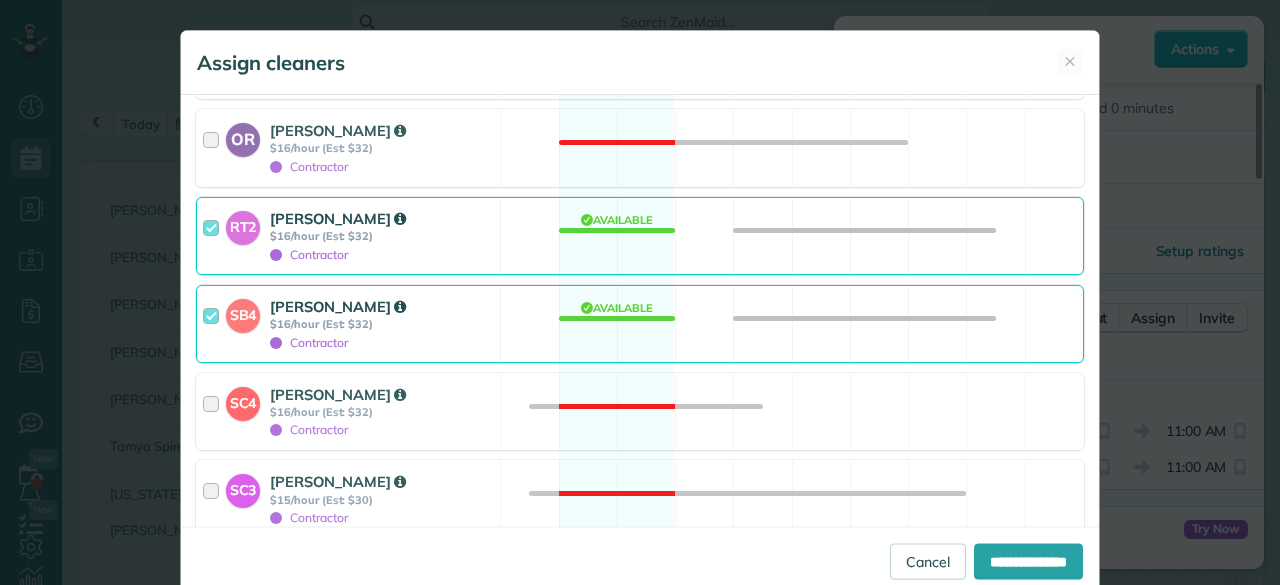click on "$16/hour (Est: $32)" at bounding box center [382, 236] 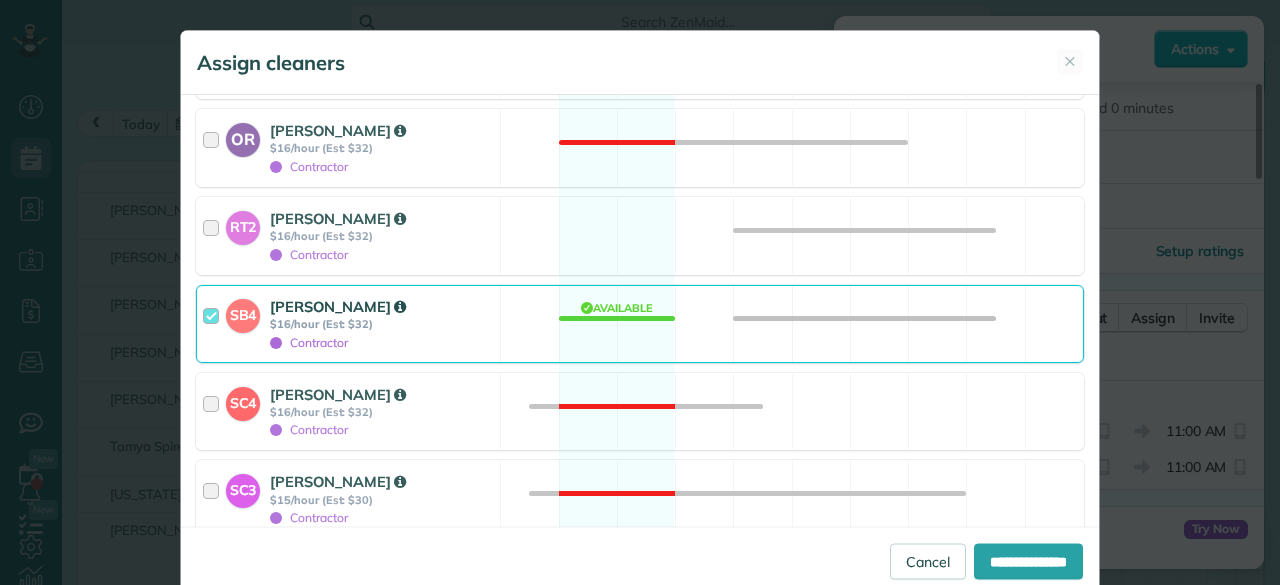 click on "[PERSON_NAME]" at bounding box center [382, 306] 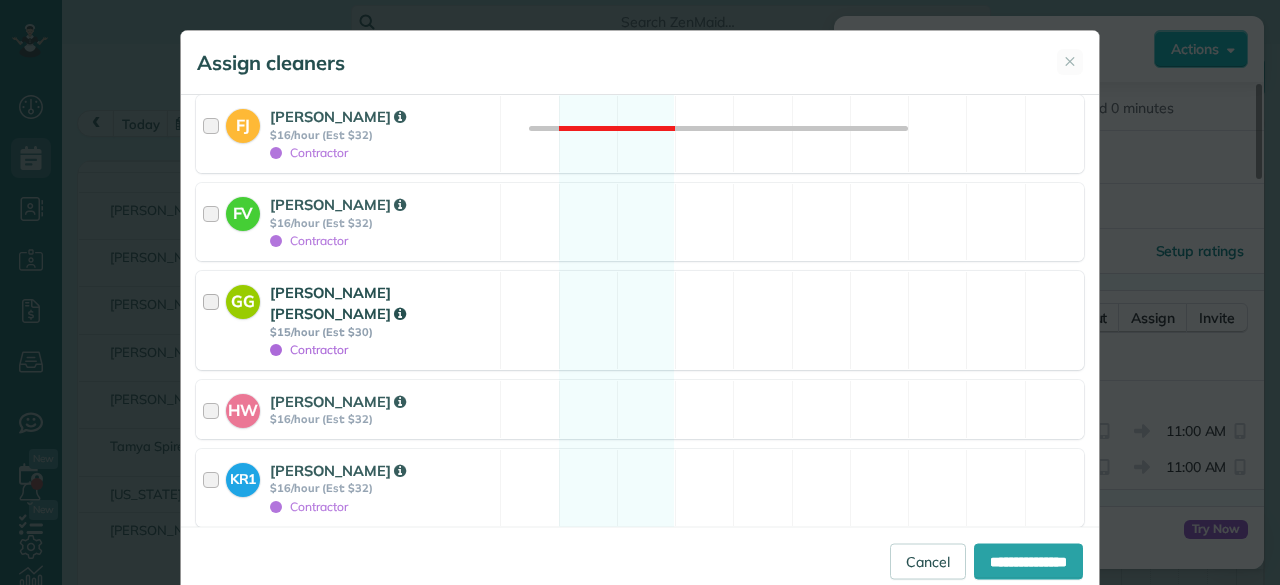 click on "$15/hour (Est: $30)" at bounding box center [382, 332] 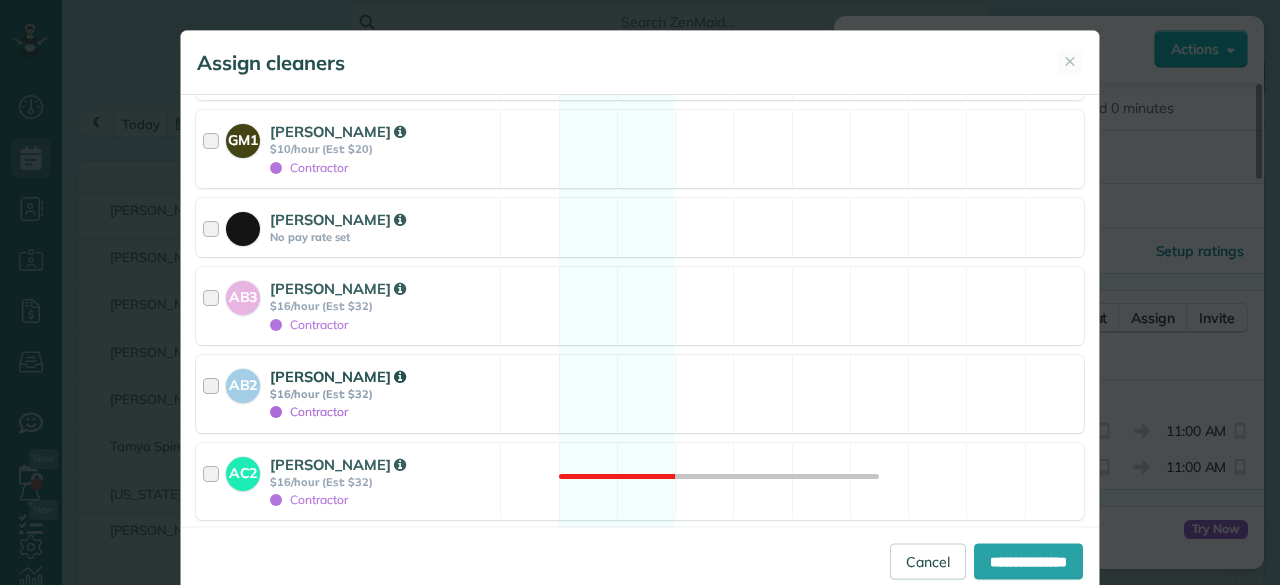 click on "$16/hour (Est: $32)" at bounding box center (382, 394) 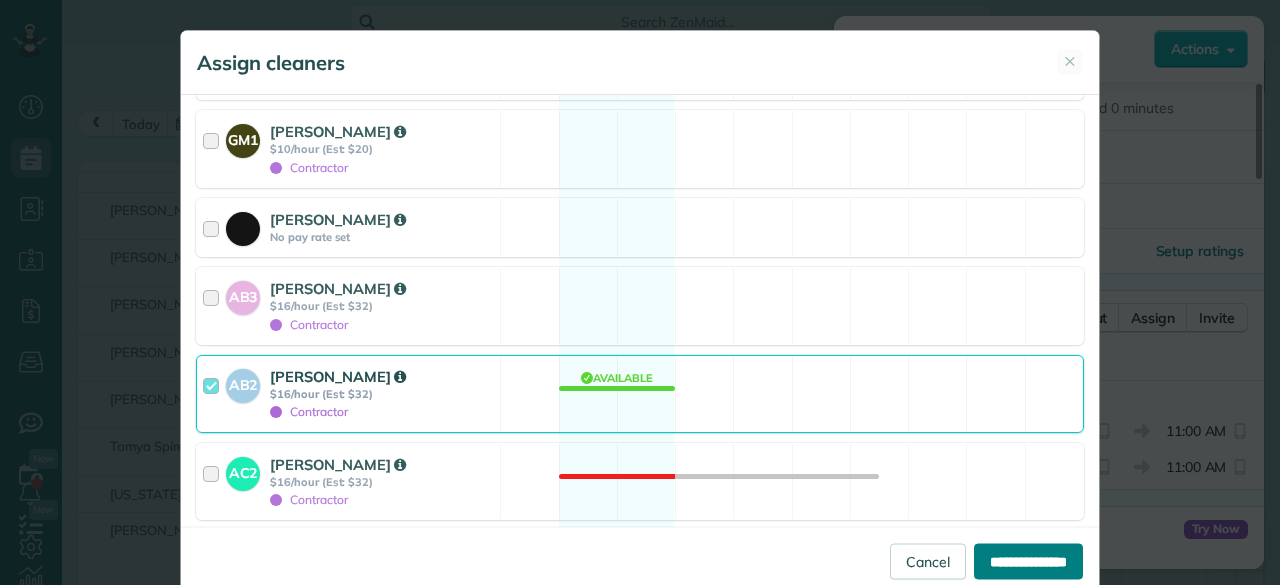 click on "**********" at bounding box center [1028, 561] 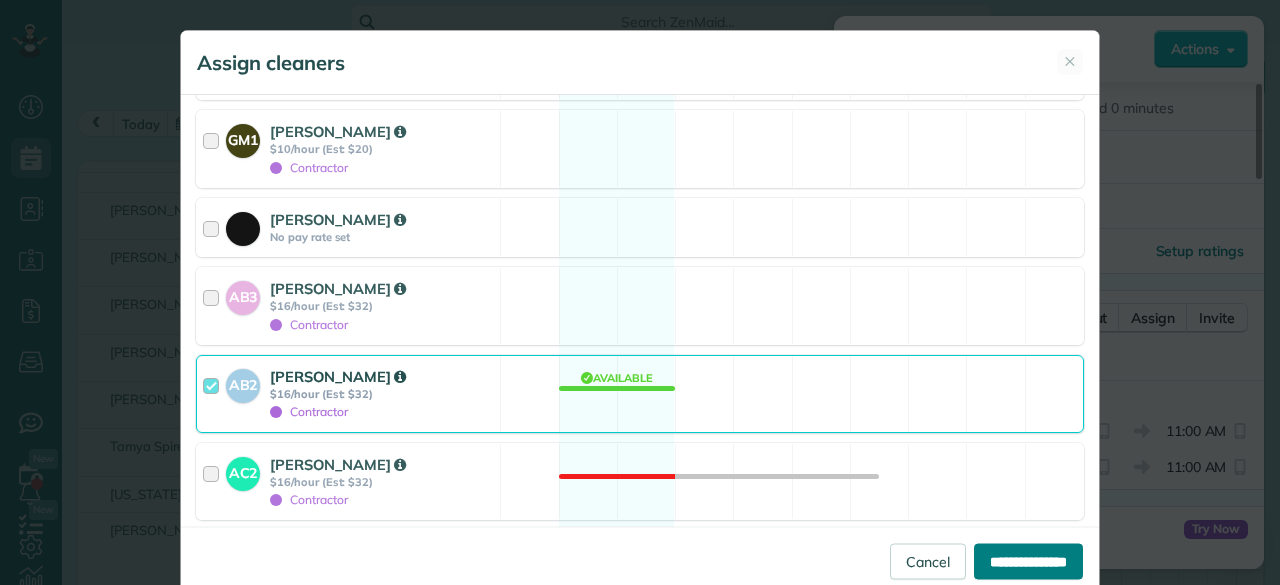 type on "**********" 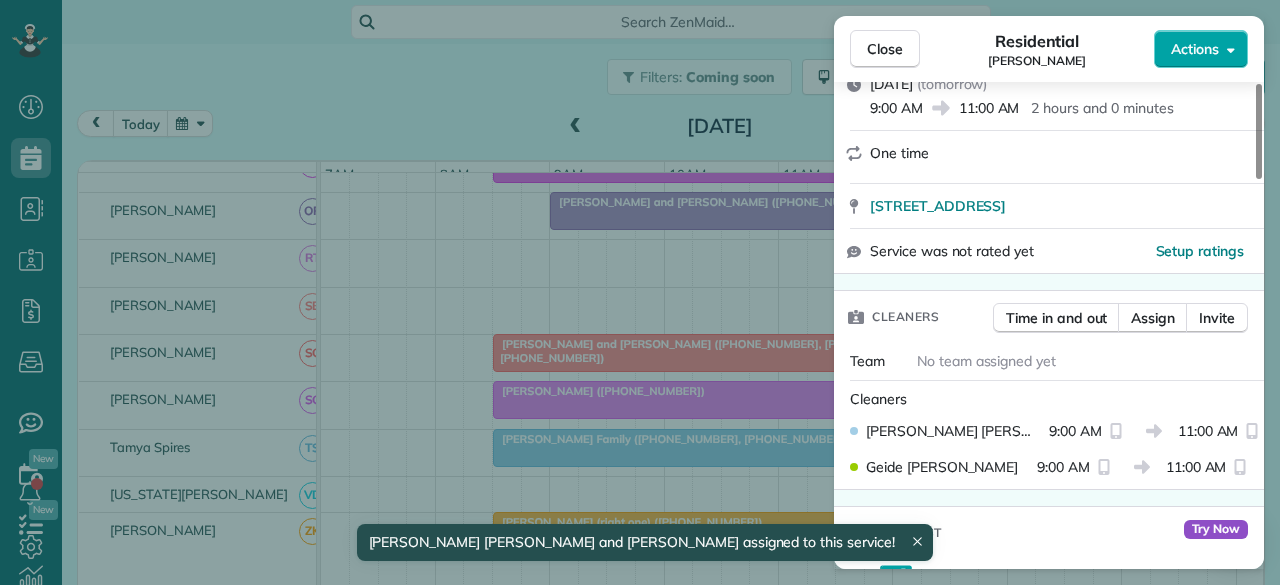 click on "Actions" at bounding box center [1195, 49] 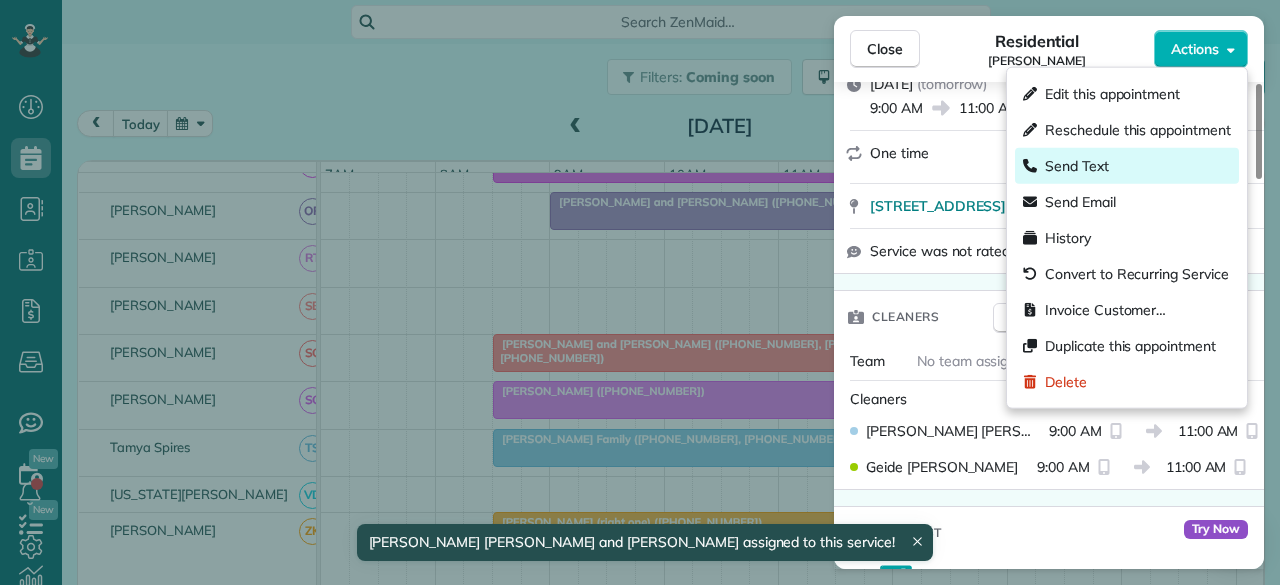 click on "Send Text" at bounding box center [1077, 166] 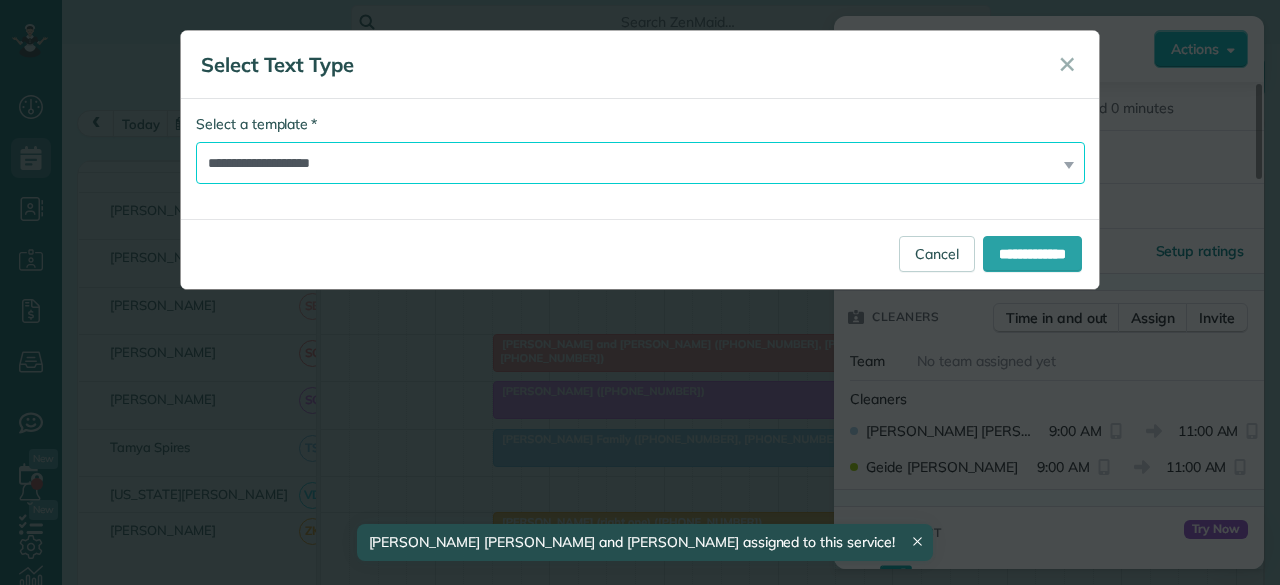 click on "**********" at bounding box center (640, 163) 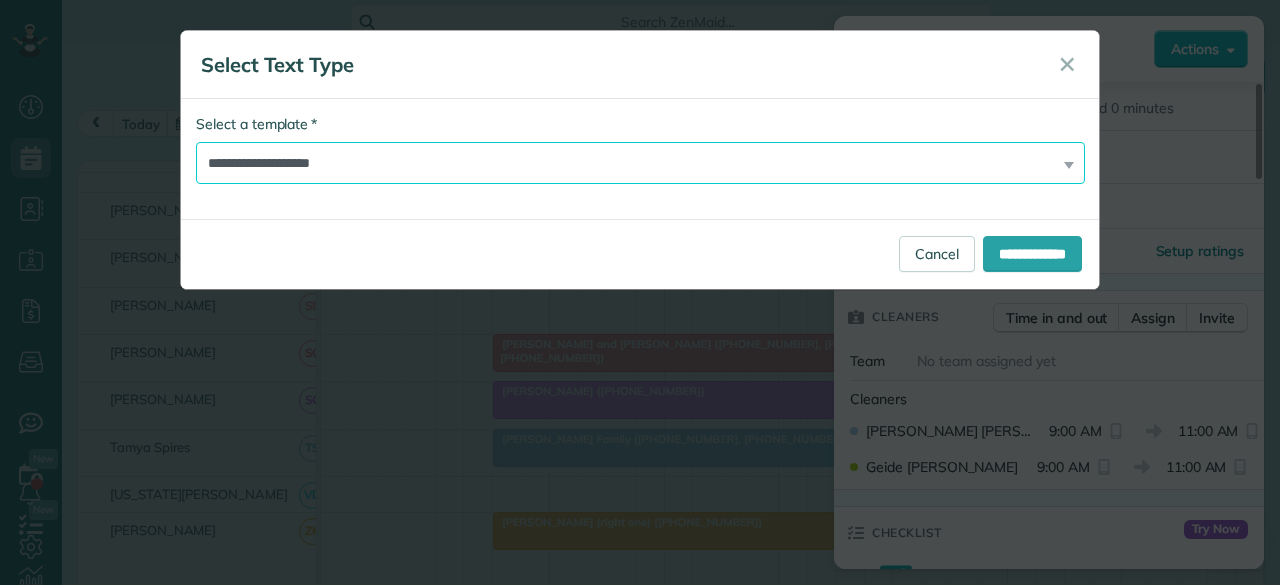 select on "****" 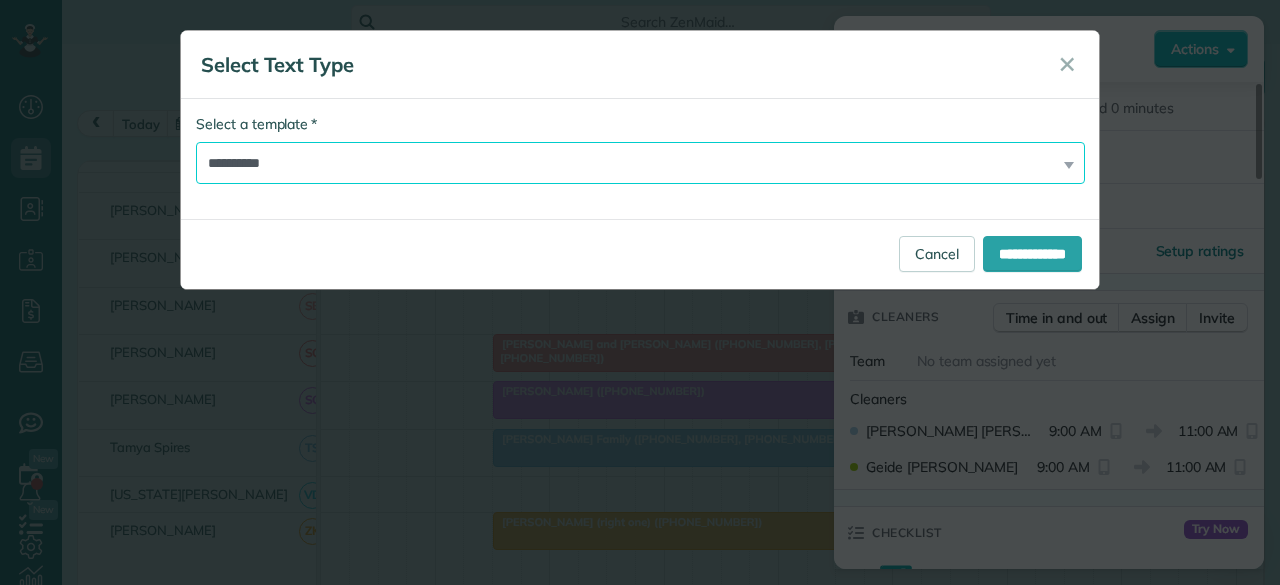 click on "**********" at bounding box center (640, 163) 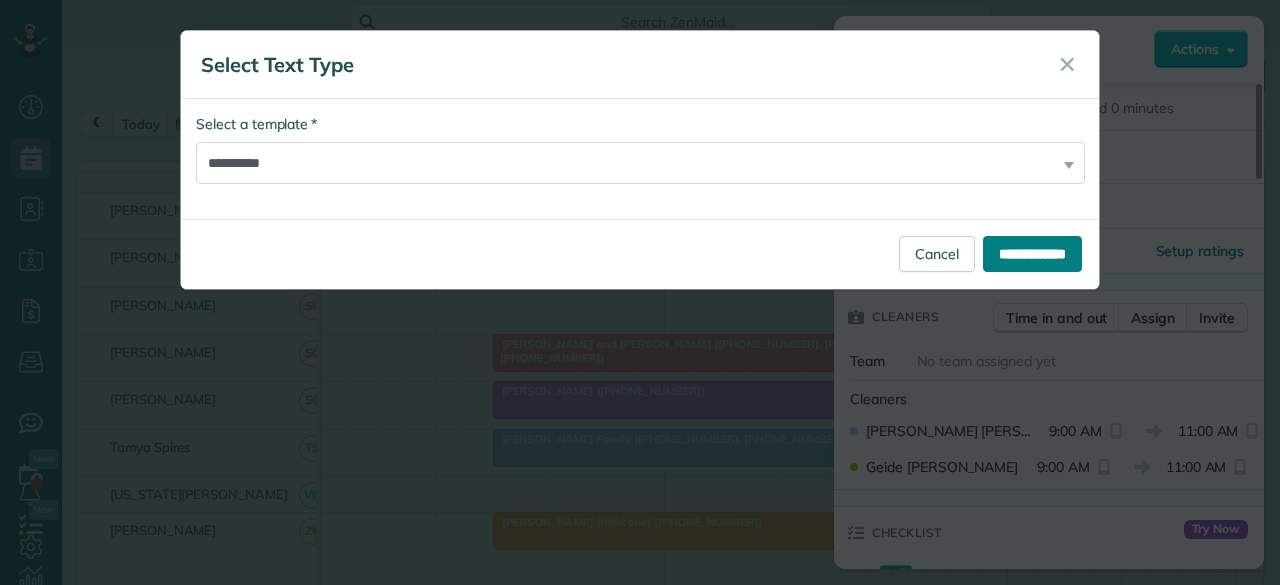 click on "**********" at bounding box center (1032, 254) 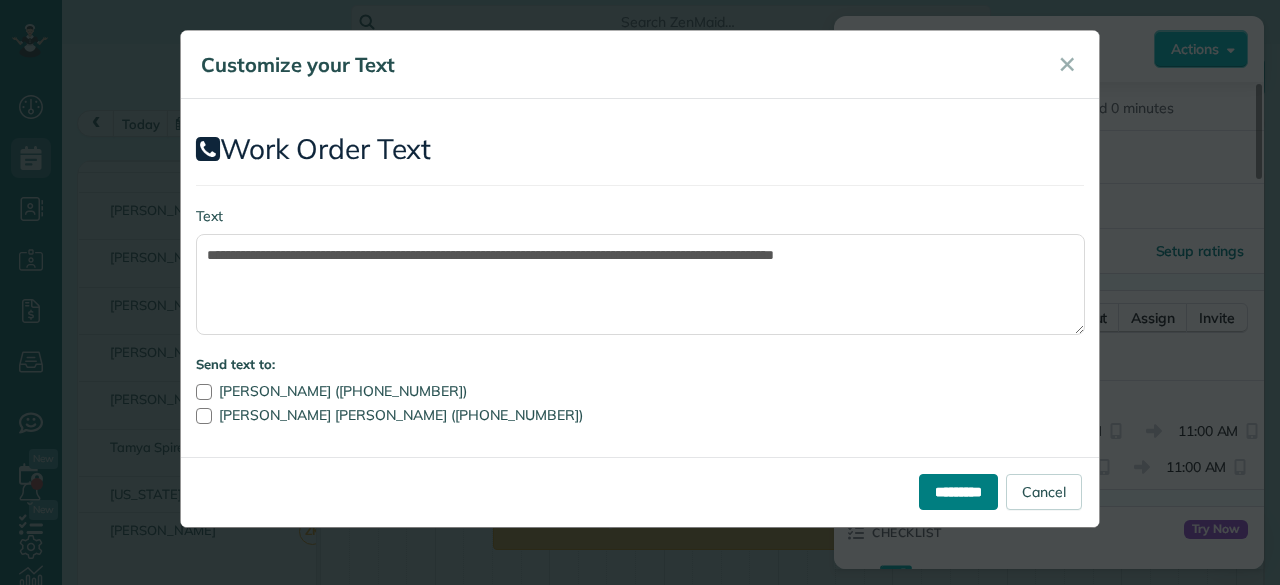 click on "*********" at bounding box center [958, 492] 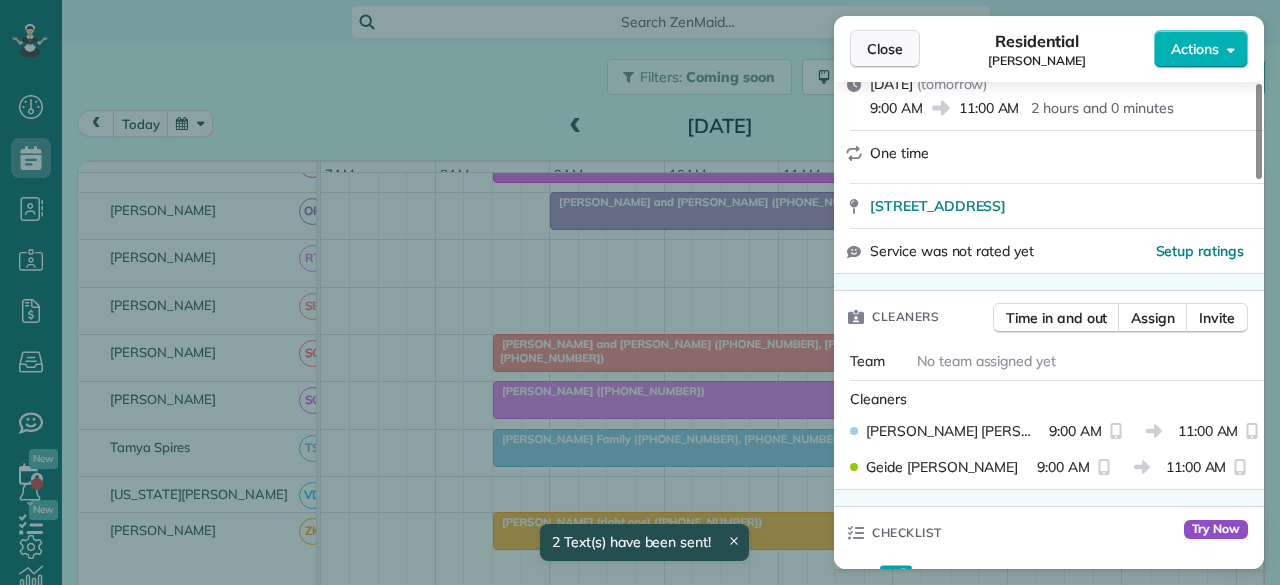 click on "Close" at bounding box center [885, 49] 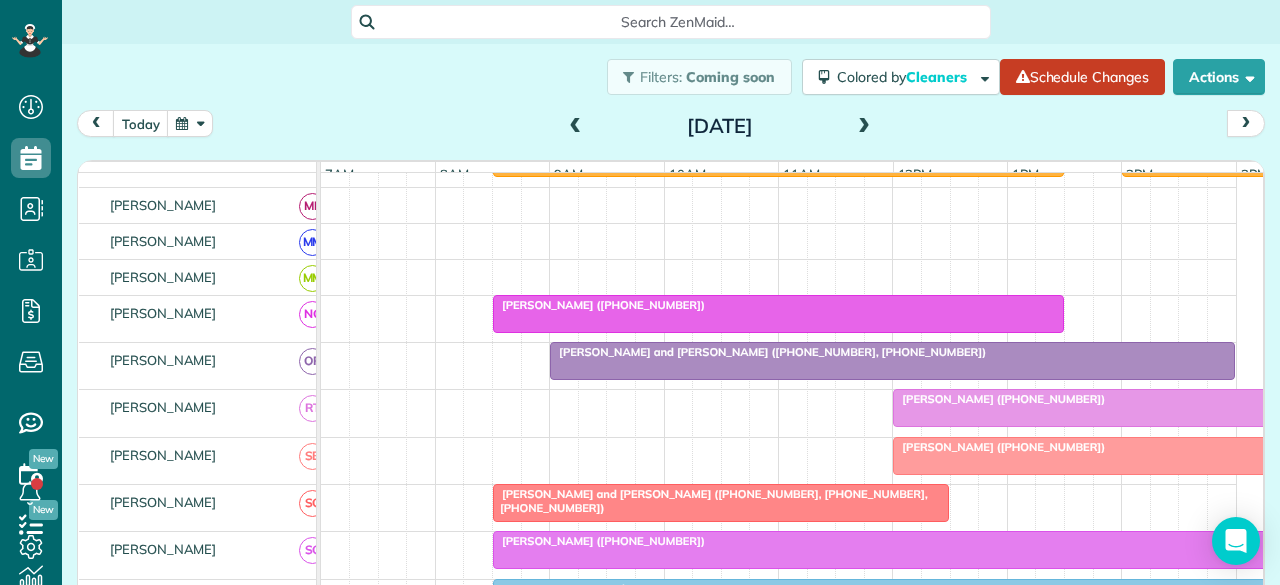 click on "[PERSON_NAME] ([PHONE_NUMBER])" at bounding box center (999, 399) 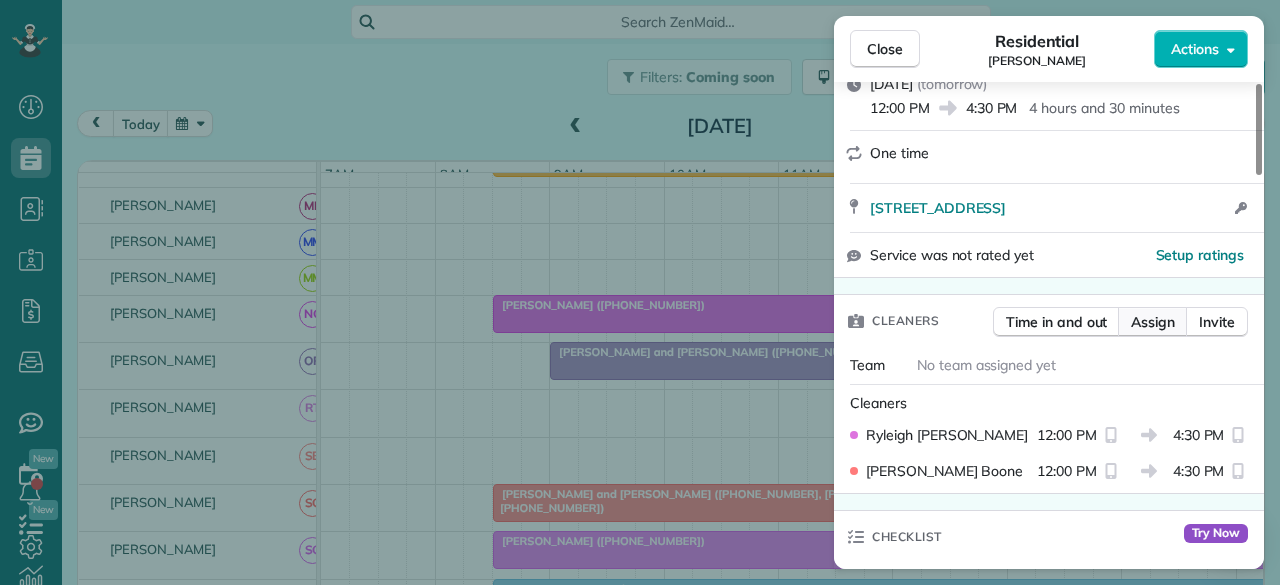 click on "Assign" at bounding box center [1153, 322] 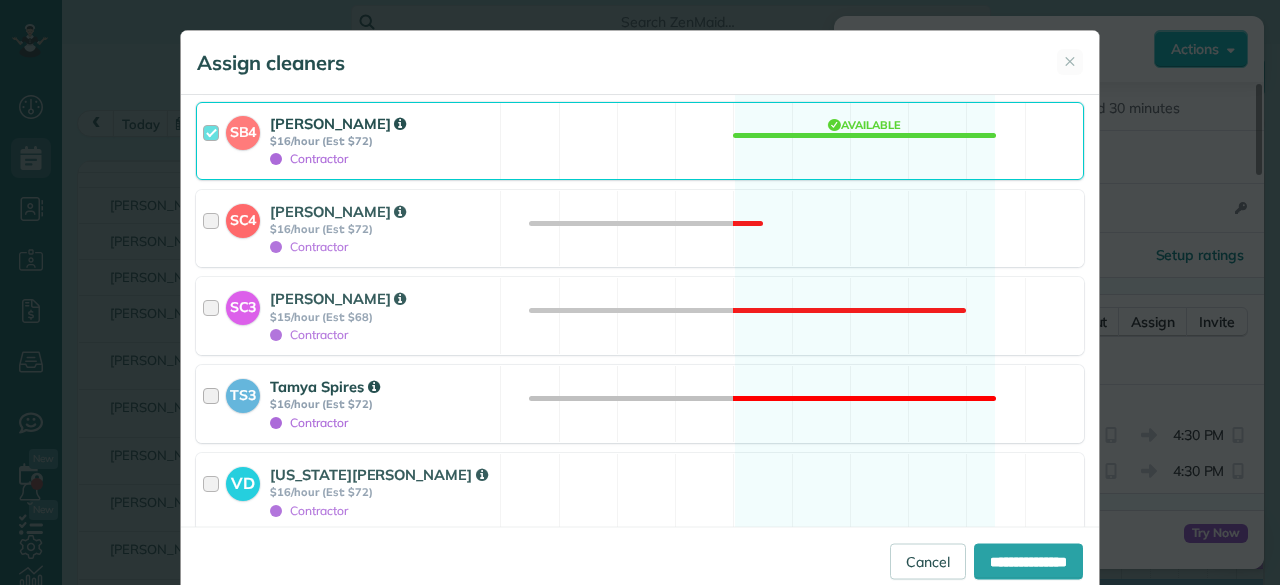 scroll, scrollTop: 2600, scrollLeft: 0, axis: vertical 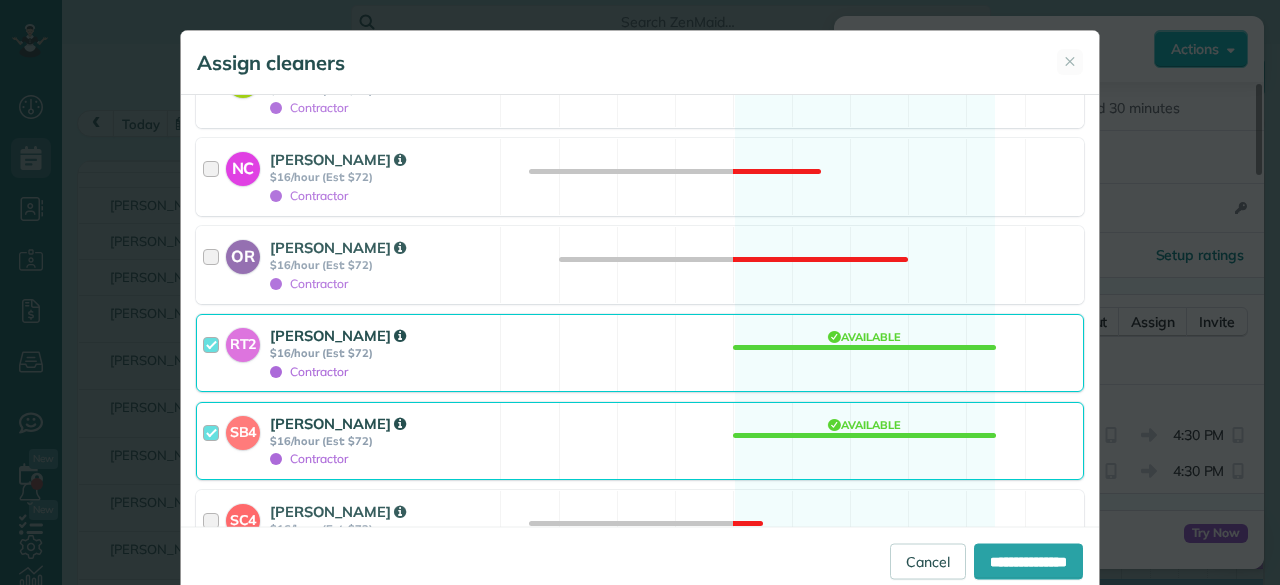click on "RT2
[PERSON_NAME]
$16/hour (Est: $72)
Contractor" at bounding box center [348, 353] 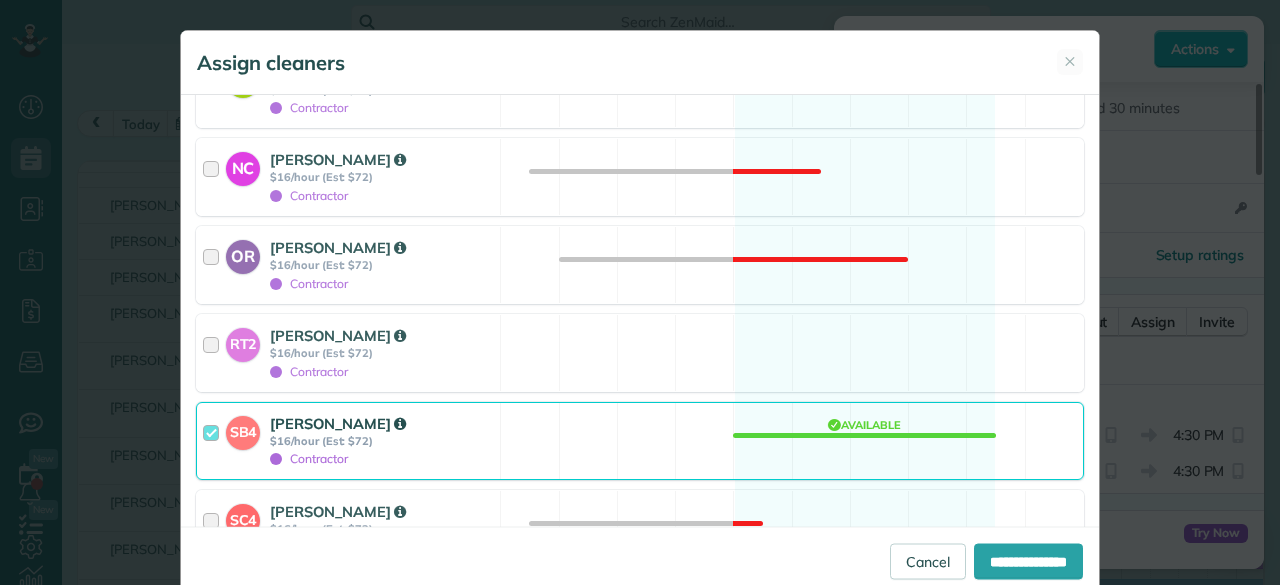 click on "[PERSON_NAME]" at bounding box center (338, 423) 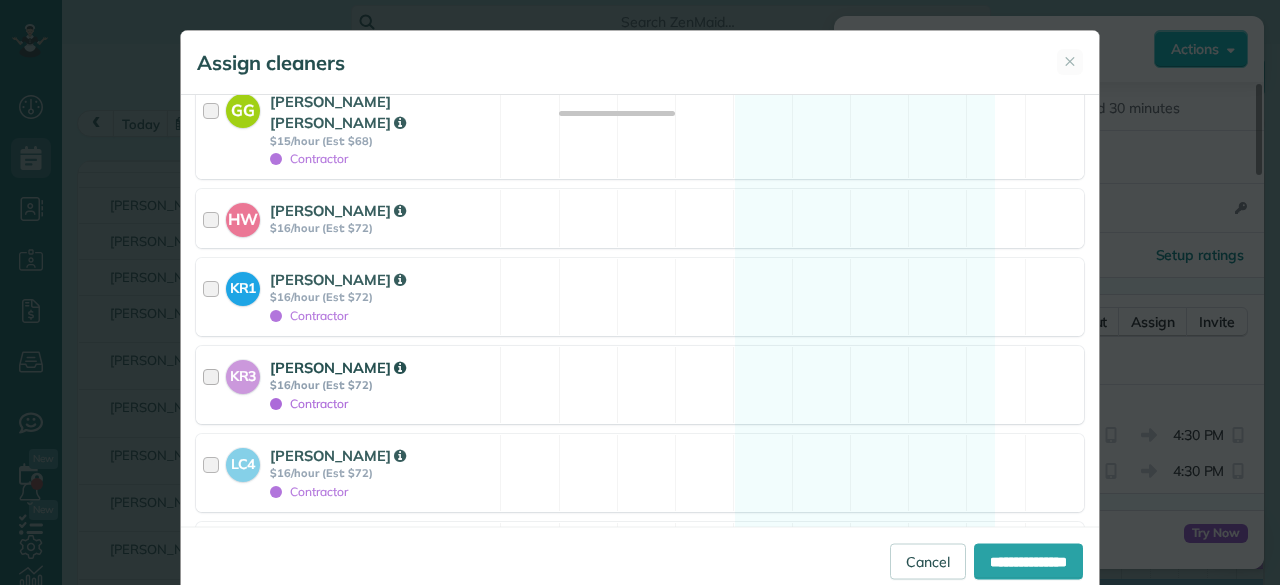 scroll, scrollTop: 1700, scrollLeft: 0, axis: vertical 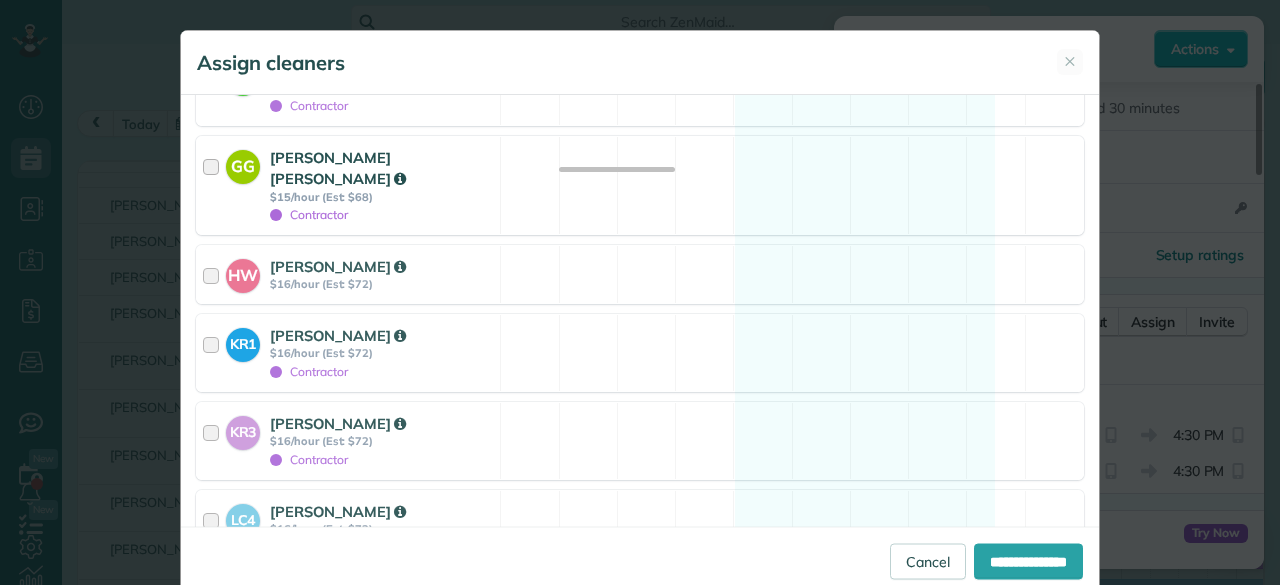 click on "Contractor" at bounding box center (309, 214) 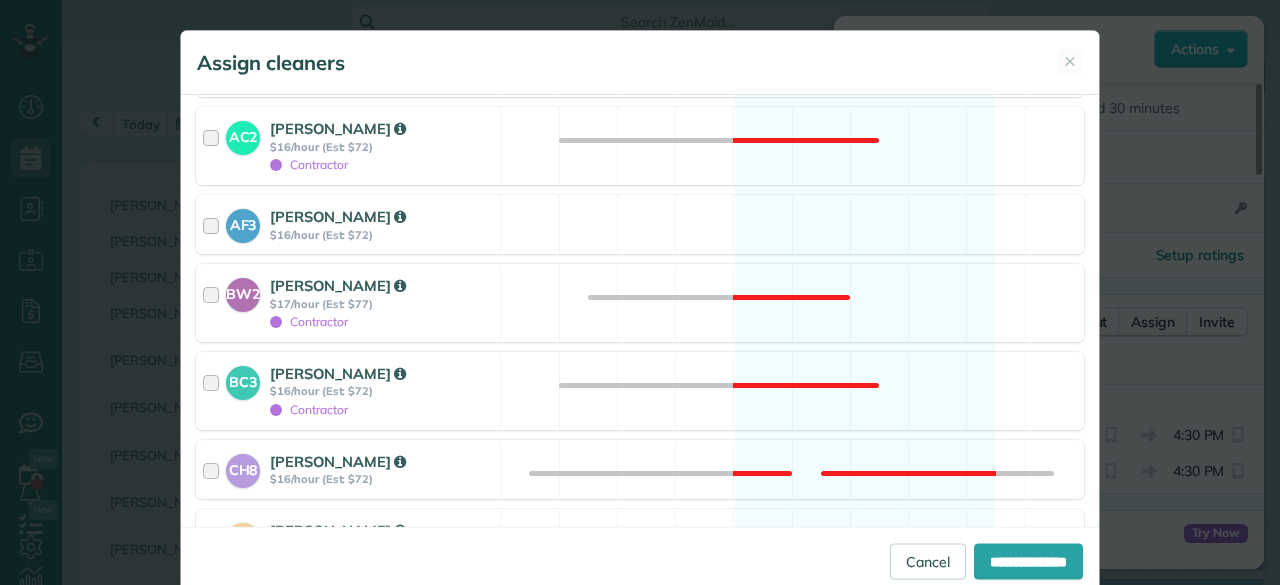 scroll, scrollTop: 600, scrollLeft: 0, axis: vertical 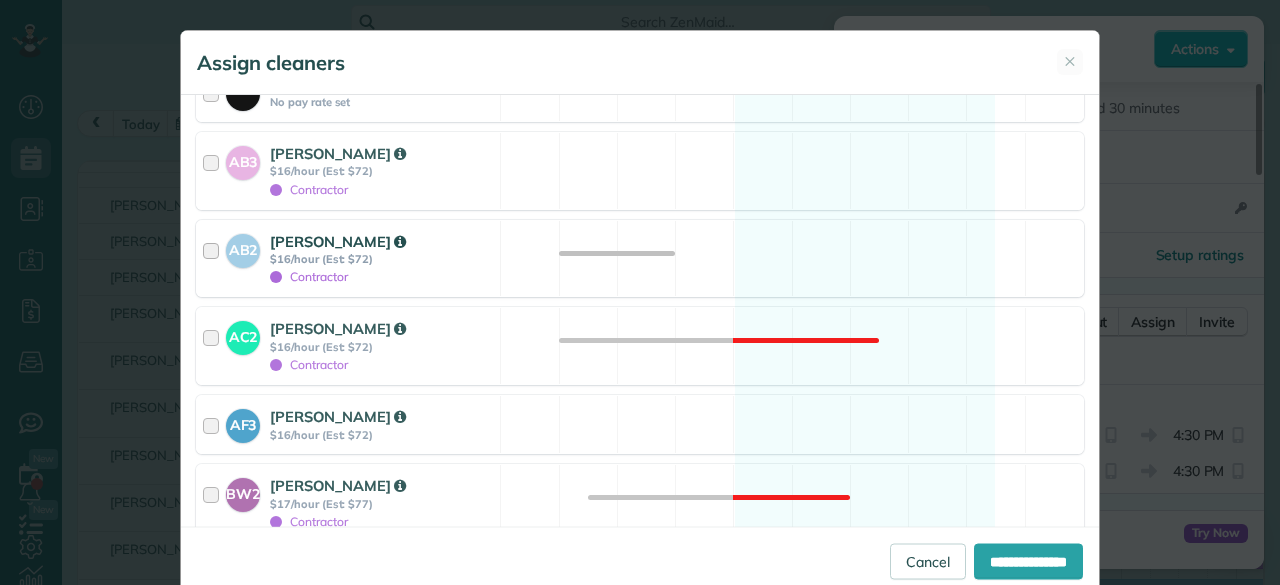 click on "$16/hour (Est: $72)" at bounding box center (382, 259) 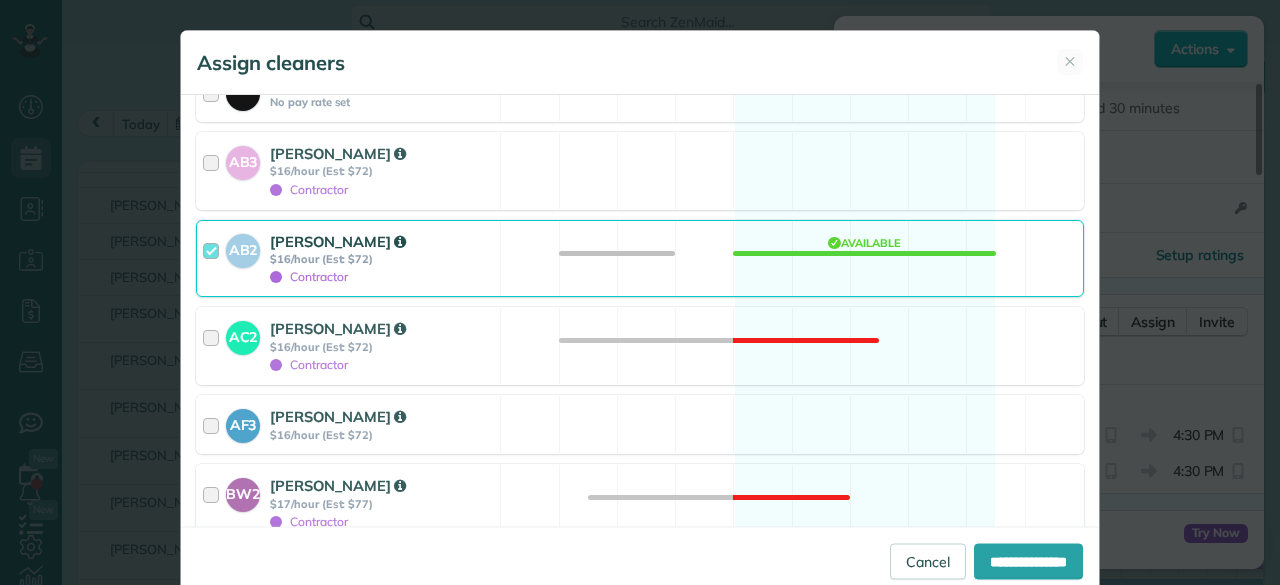 scroll, scrollTop: 700, scrollLeft: 0, axis: vertical 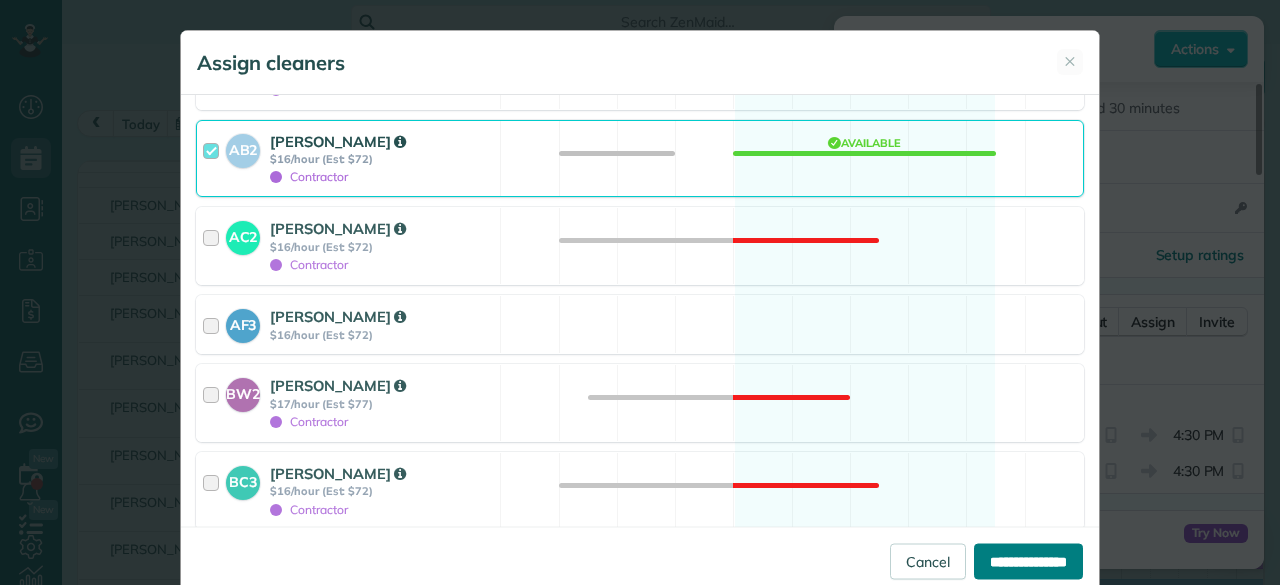 click on "**********" at bounding box center [1028, 561] 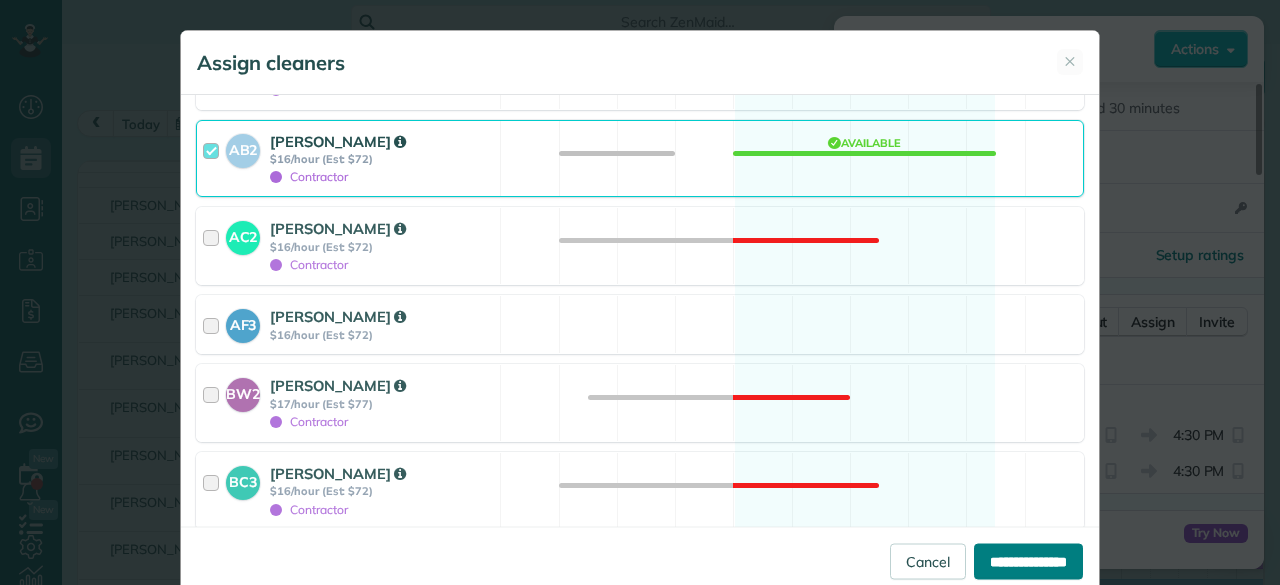 type on "**********" 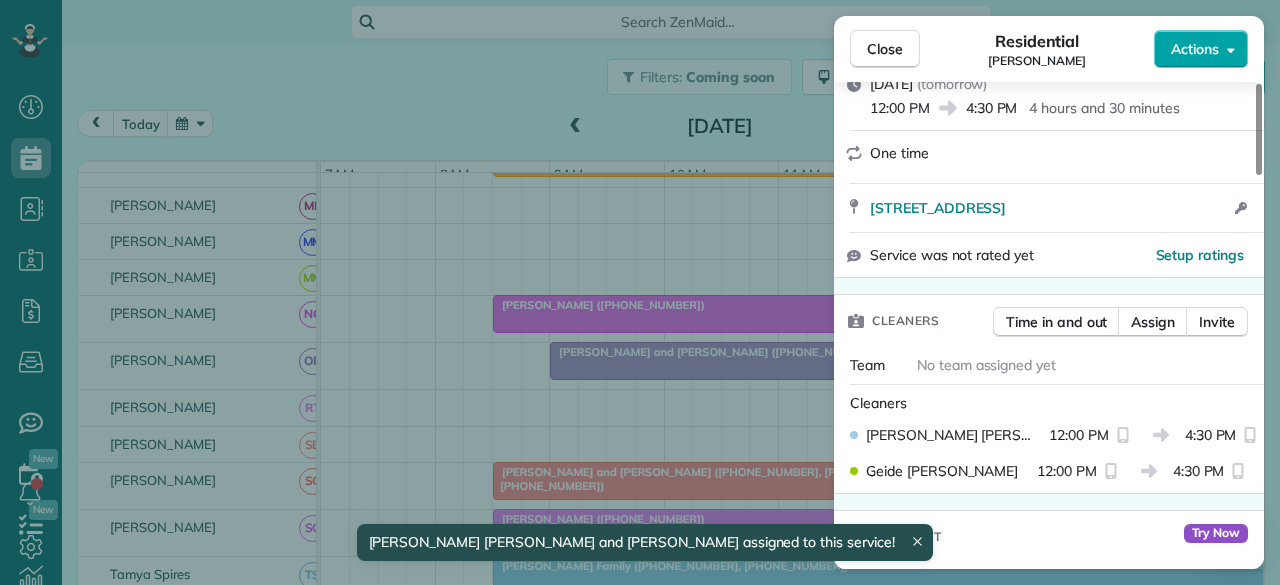click on "Actions" at bounding box center (1195, 49) 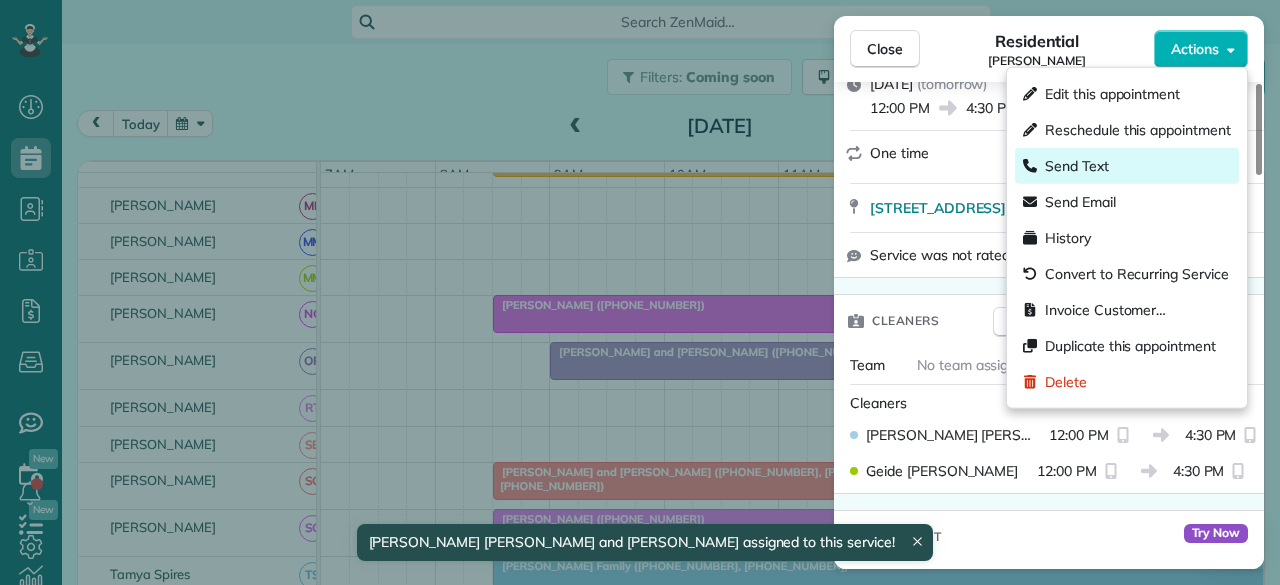 click on "Send Text" at bounding box center [1127, 166] 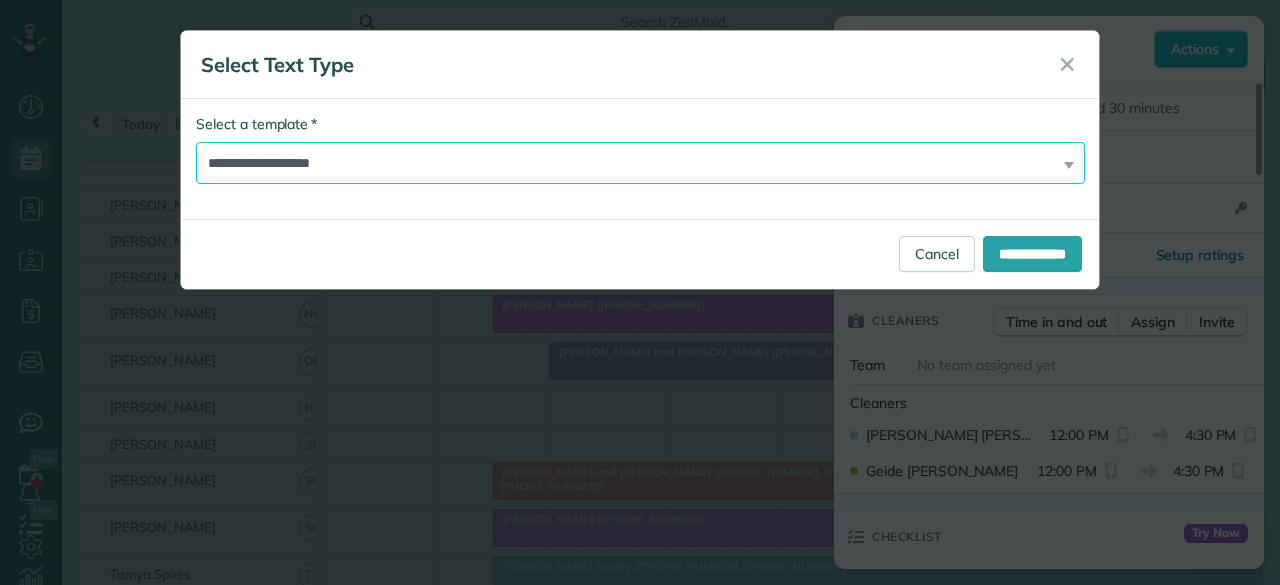 click on "**********" at bounding box center (640, 163) 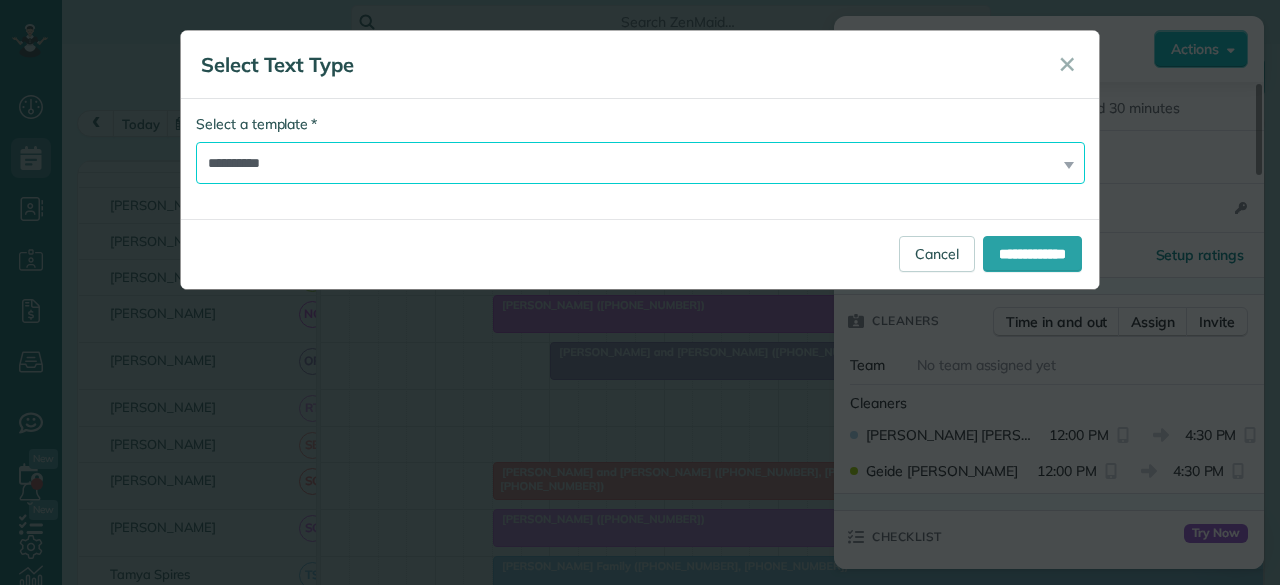 click on "**********" at bounding box center (640, 163) 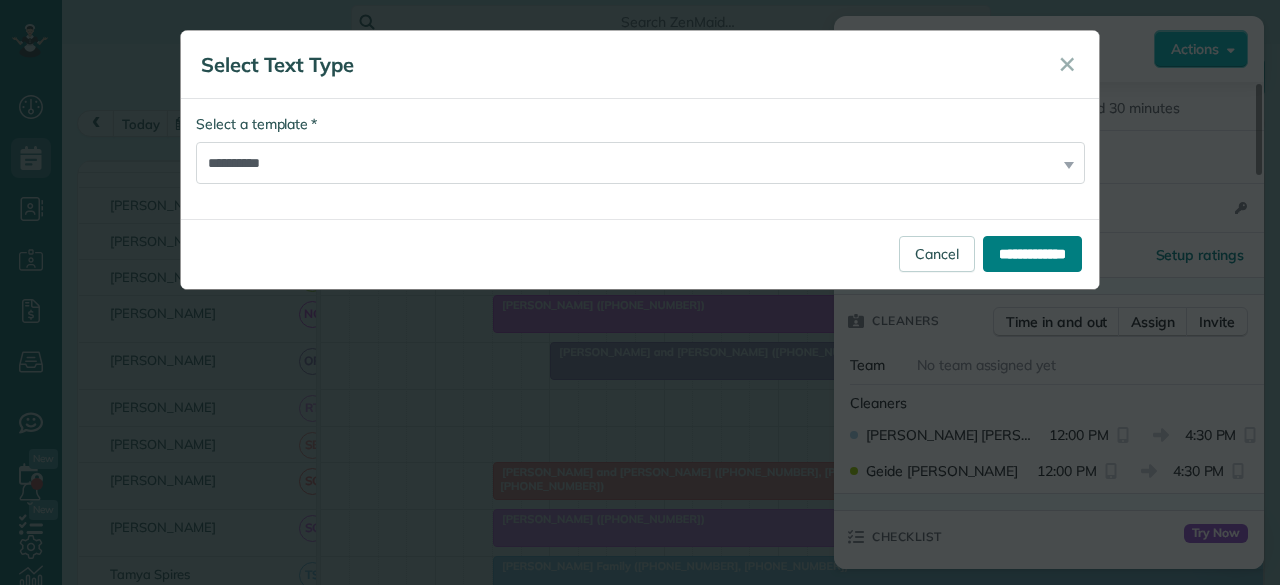 click on "**********" at bounding box center (1032, 254) 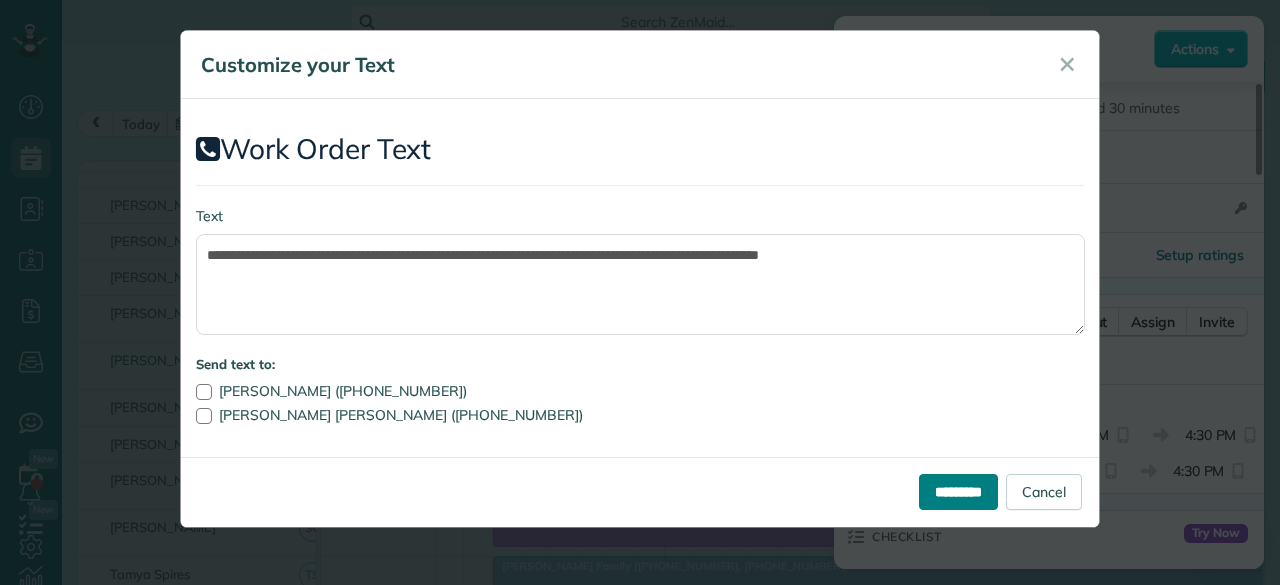 click on "*********" at bounding box center [958, 492] 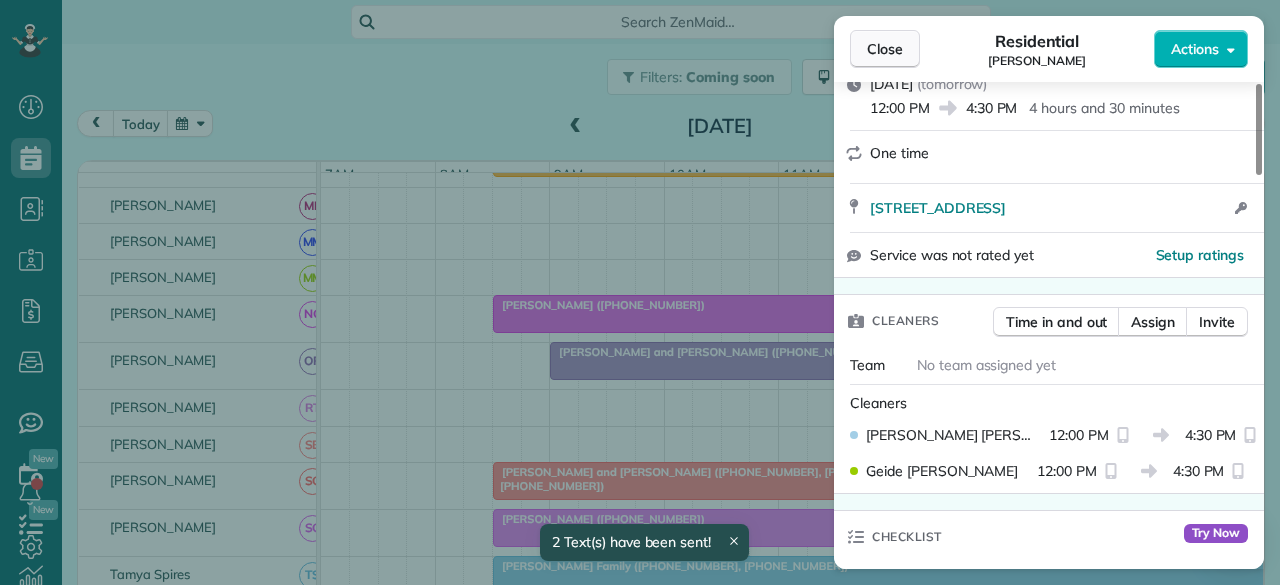 click on "Close" at bounding box center (885, 49) 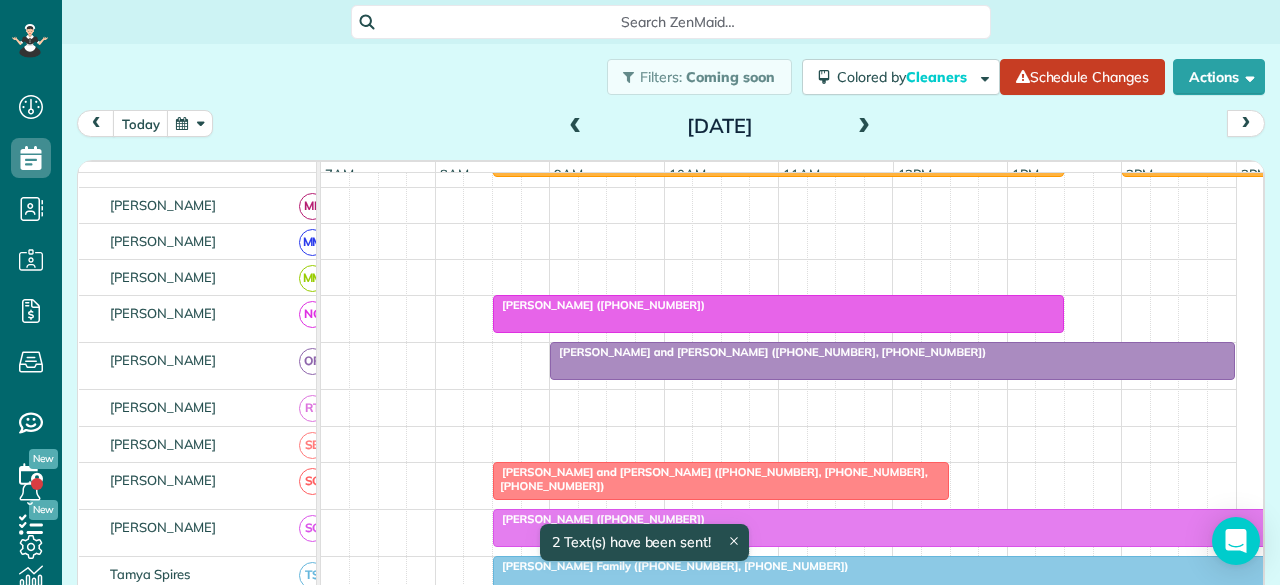 scroll, scrollTop: 1148, scrollLeft: 0, axis: vertical 